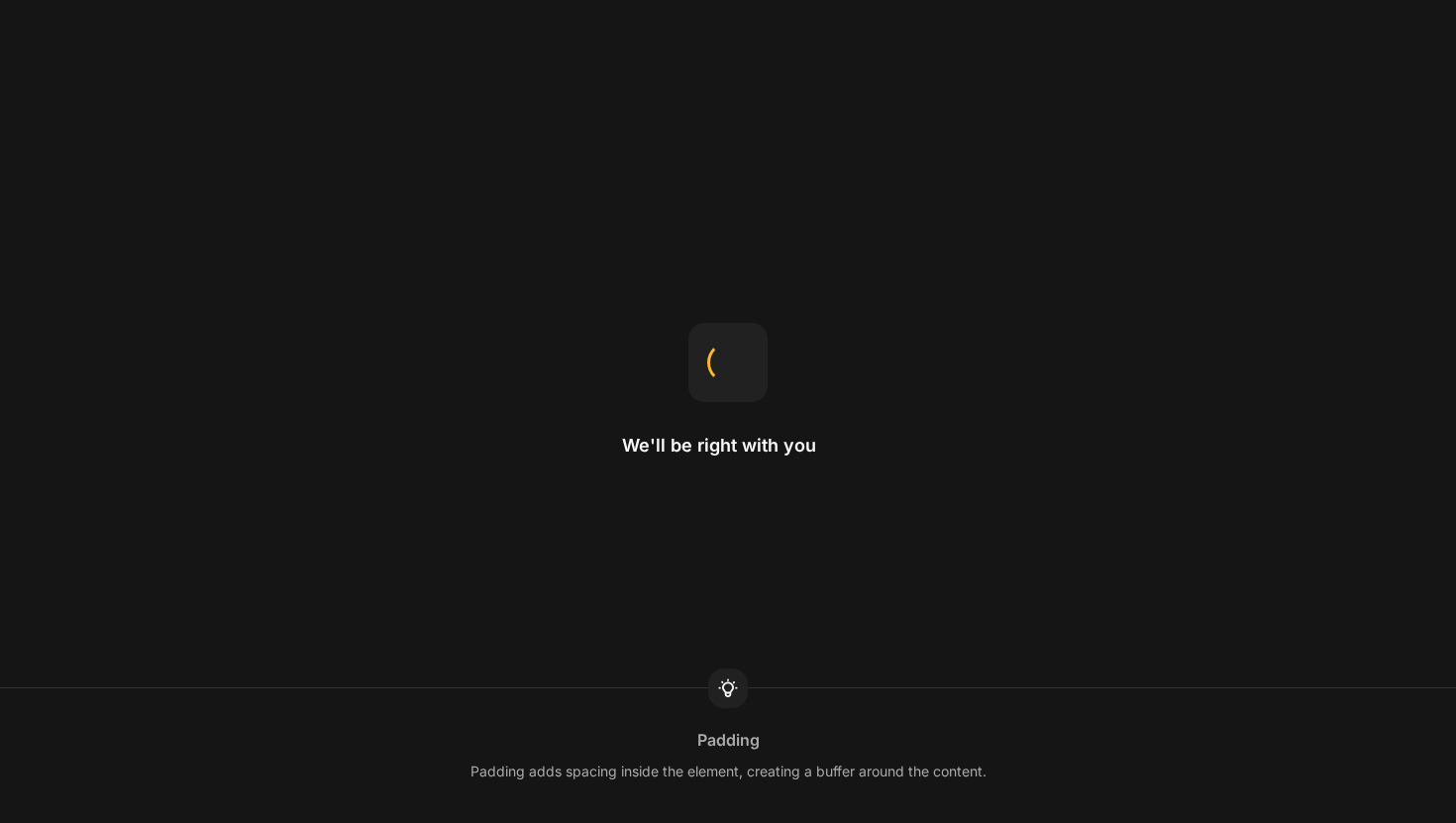 scroll, scrollTop: 0, scrollLeft: 0, axis: both 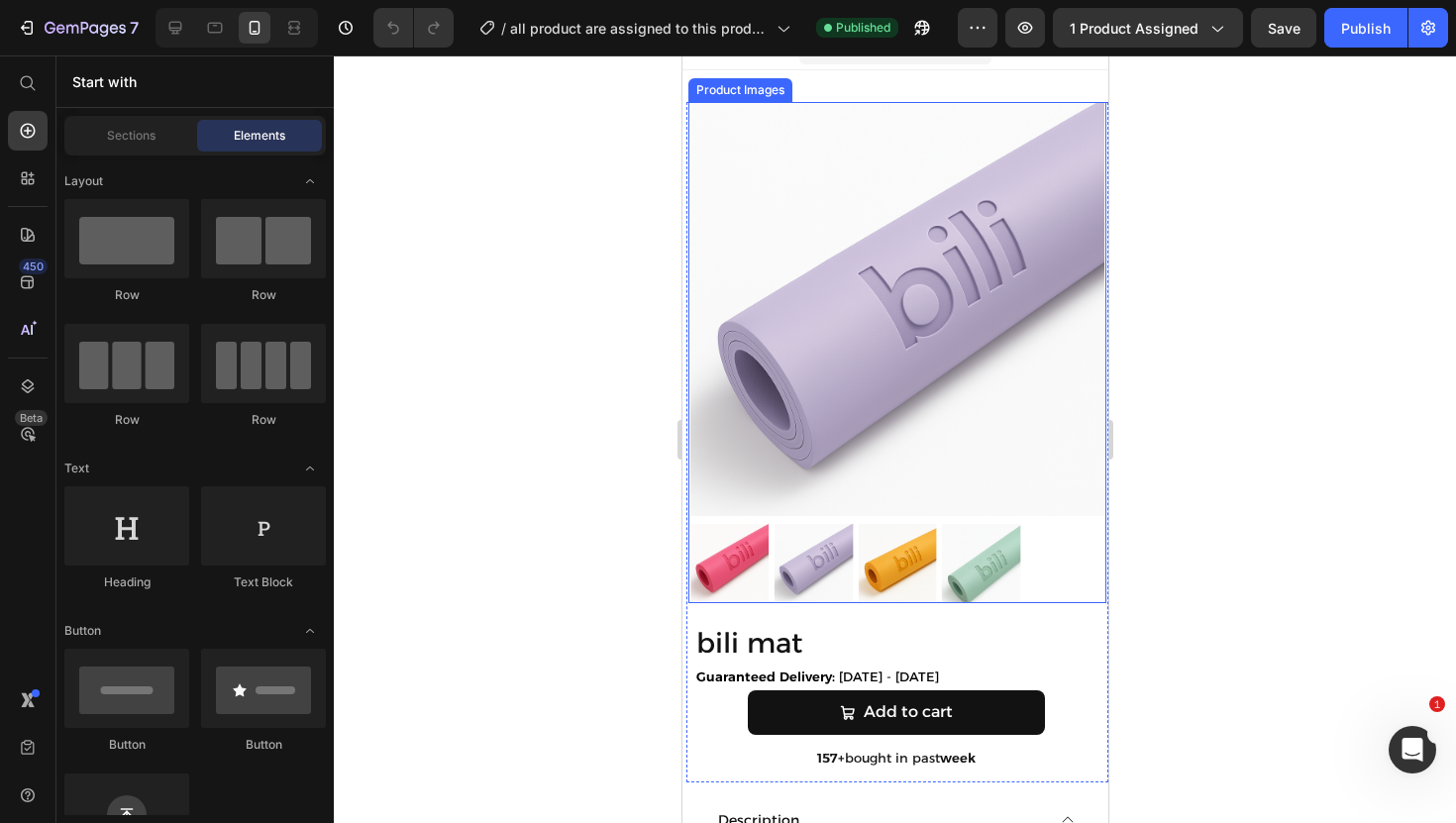 click at bounding box center [896, 309] 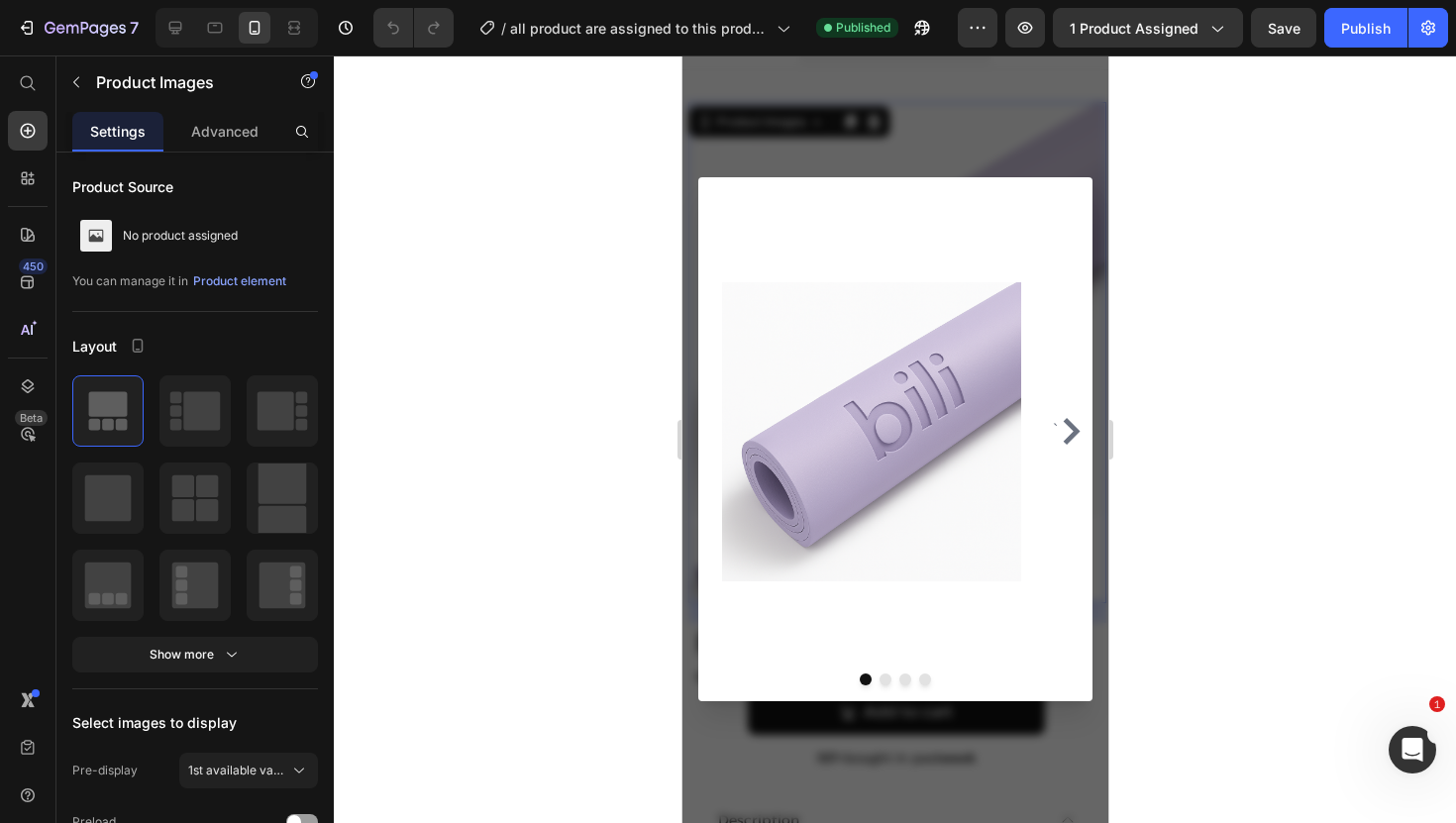 click 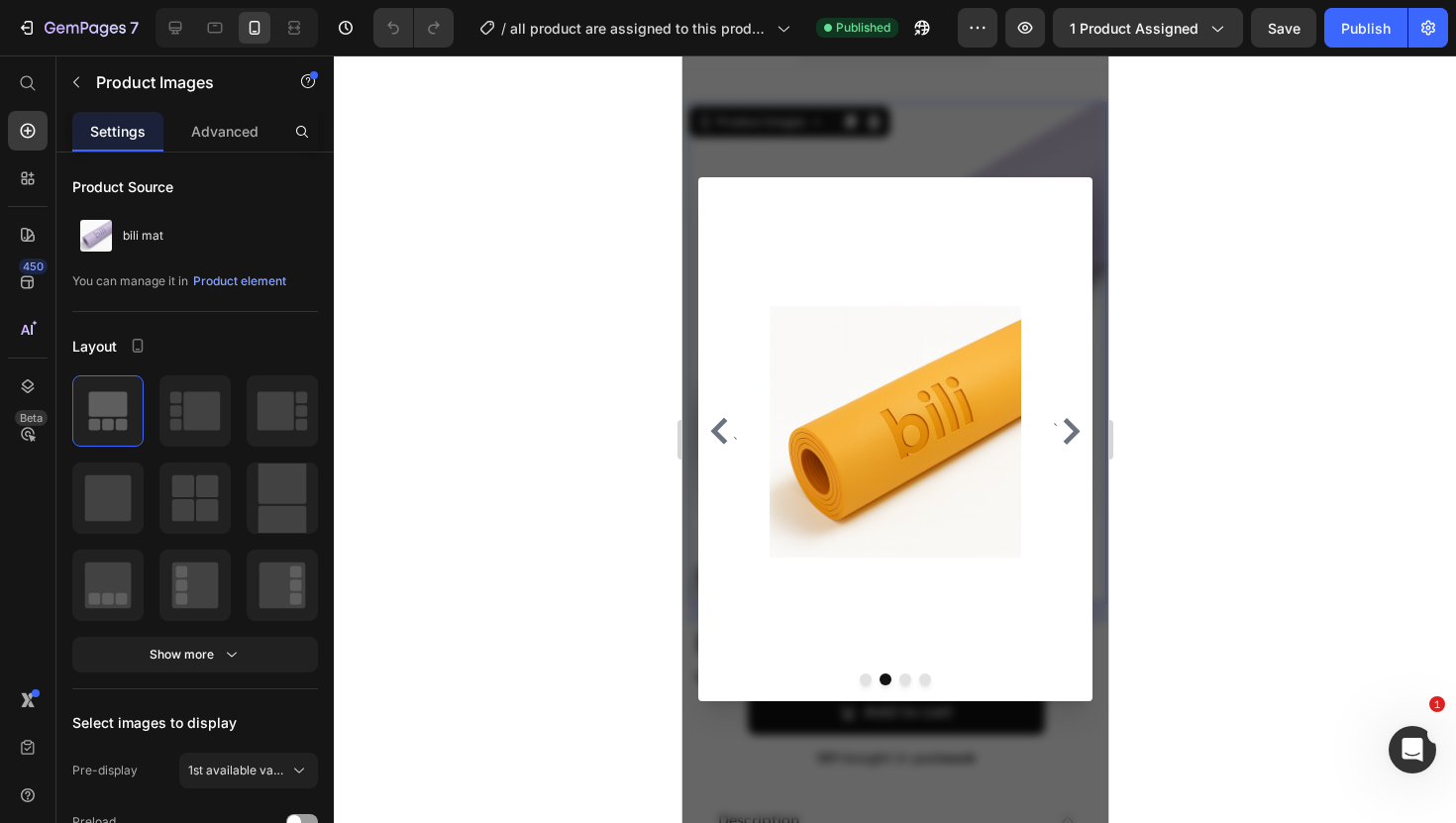 click 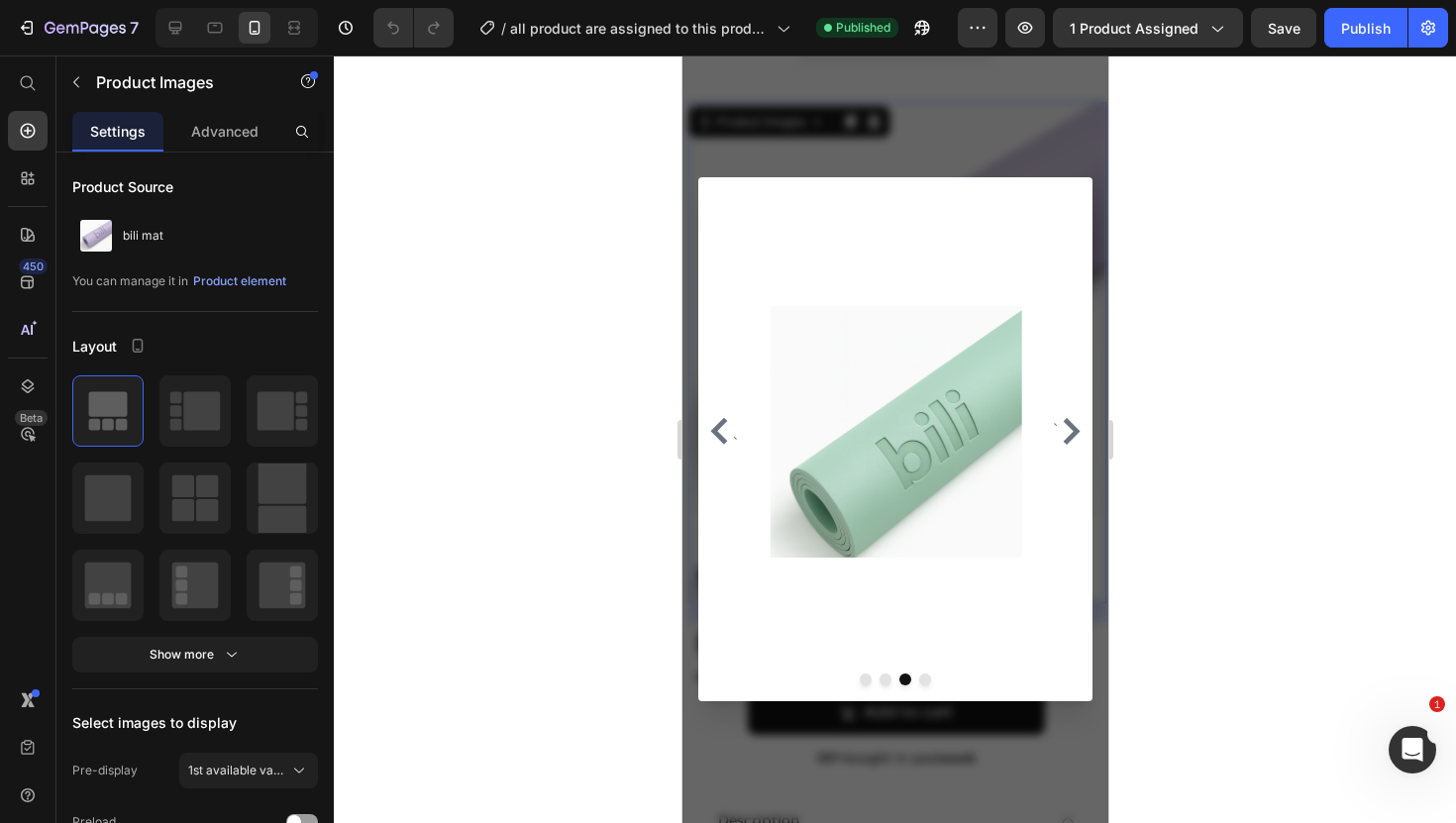 click 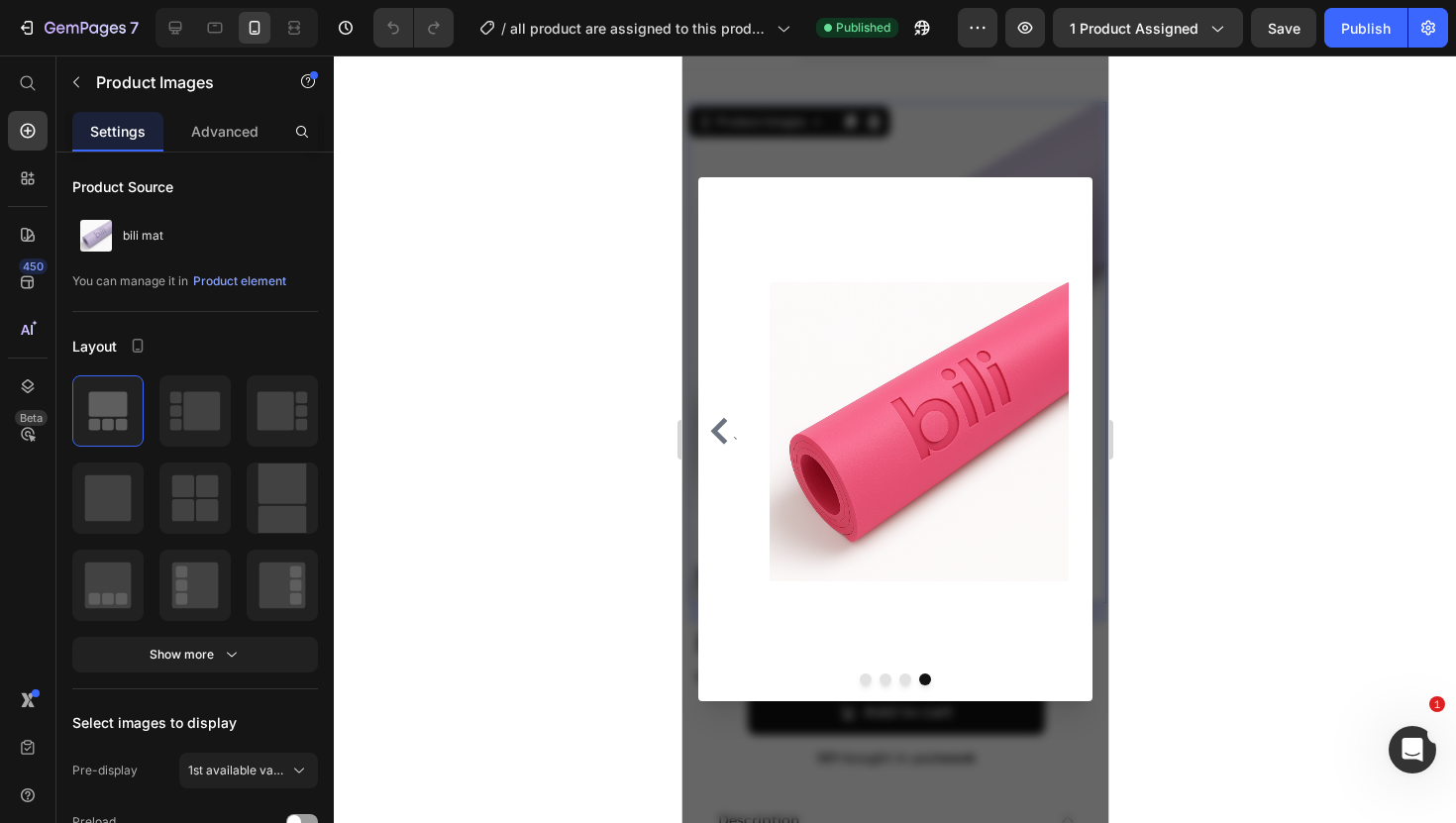 click at bounding box center (894, 439) 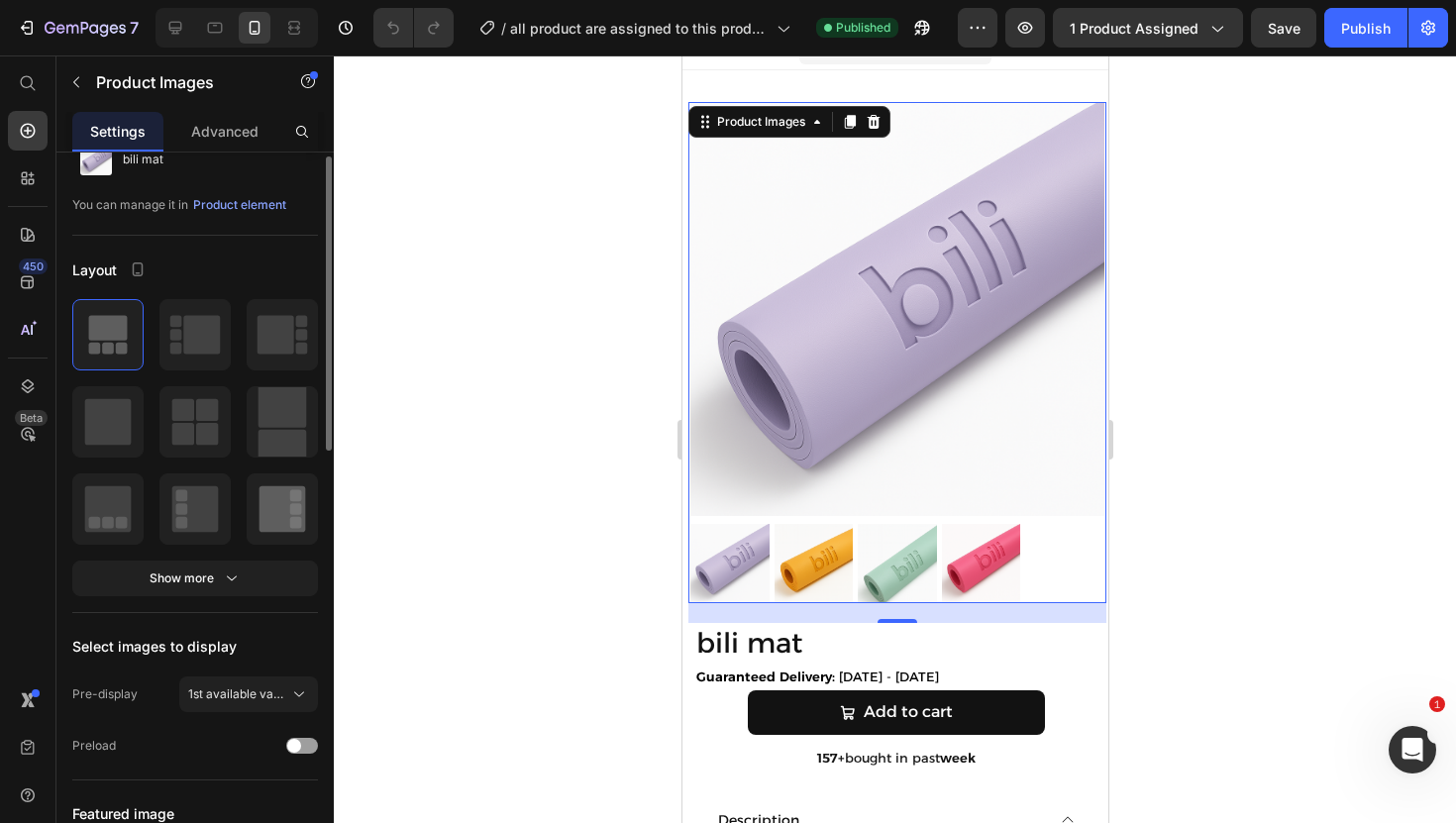 scroll, scrollTop: 87, scrollLeft: 0, axis: vertical 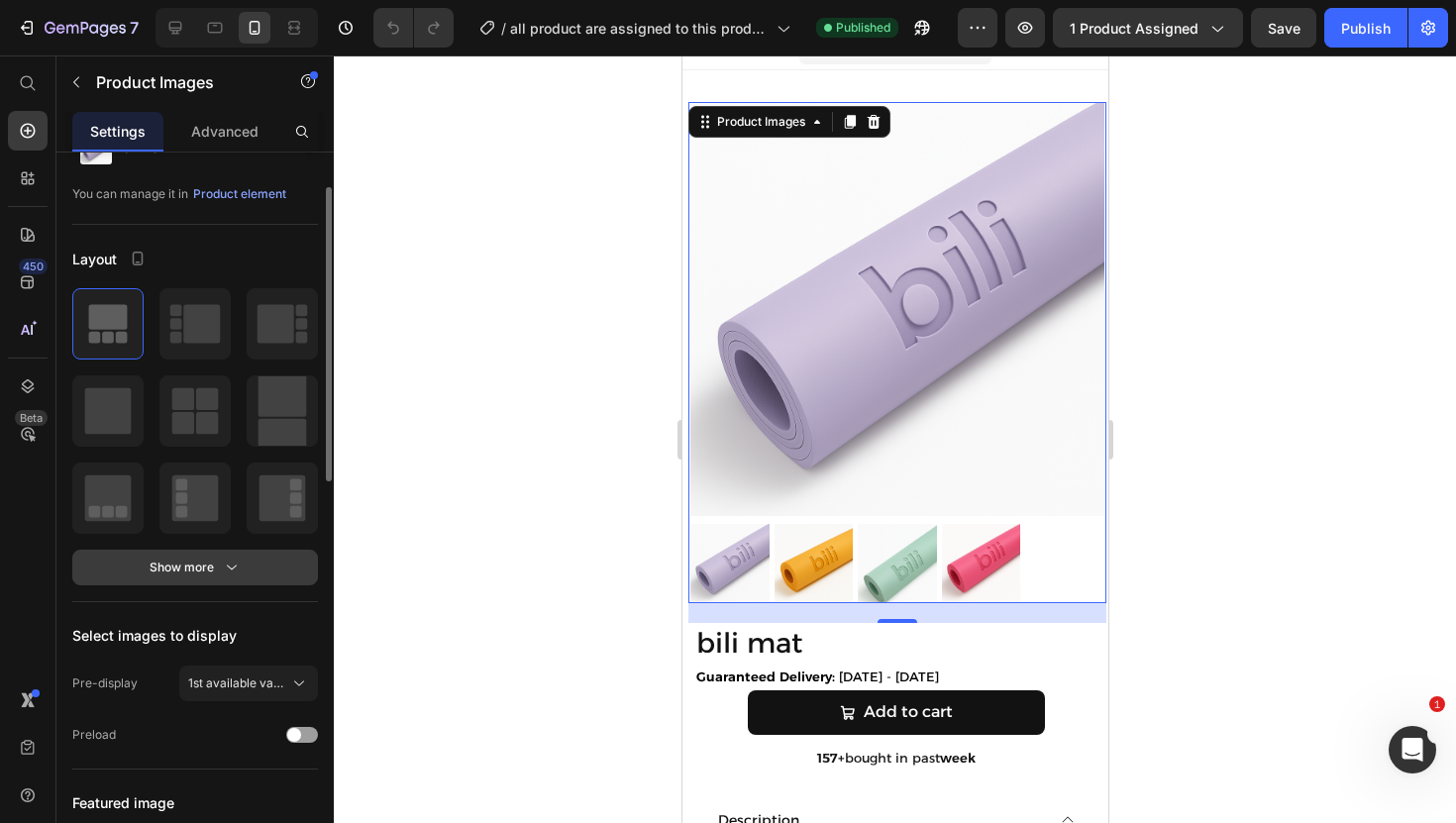 click on "Show more" at bounding box center (195, 567) 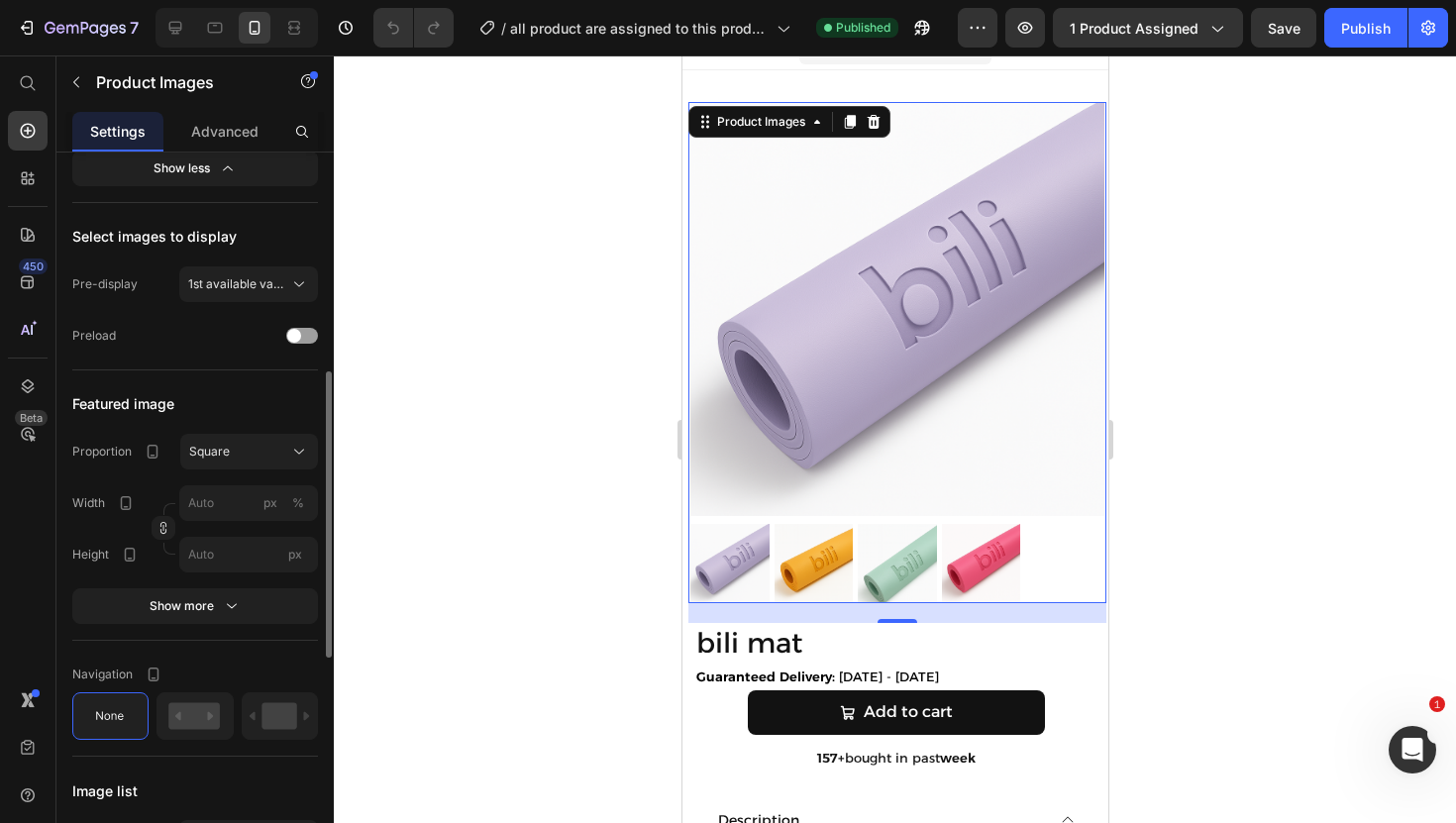 scroll, scrollTop: 543, scrollLeft: 0, axis: vertical 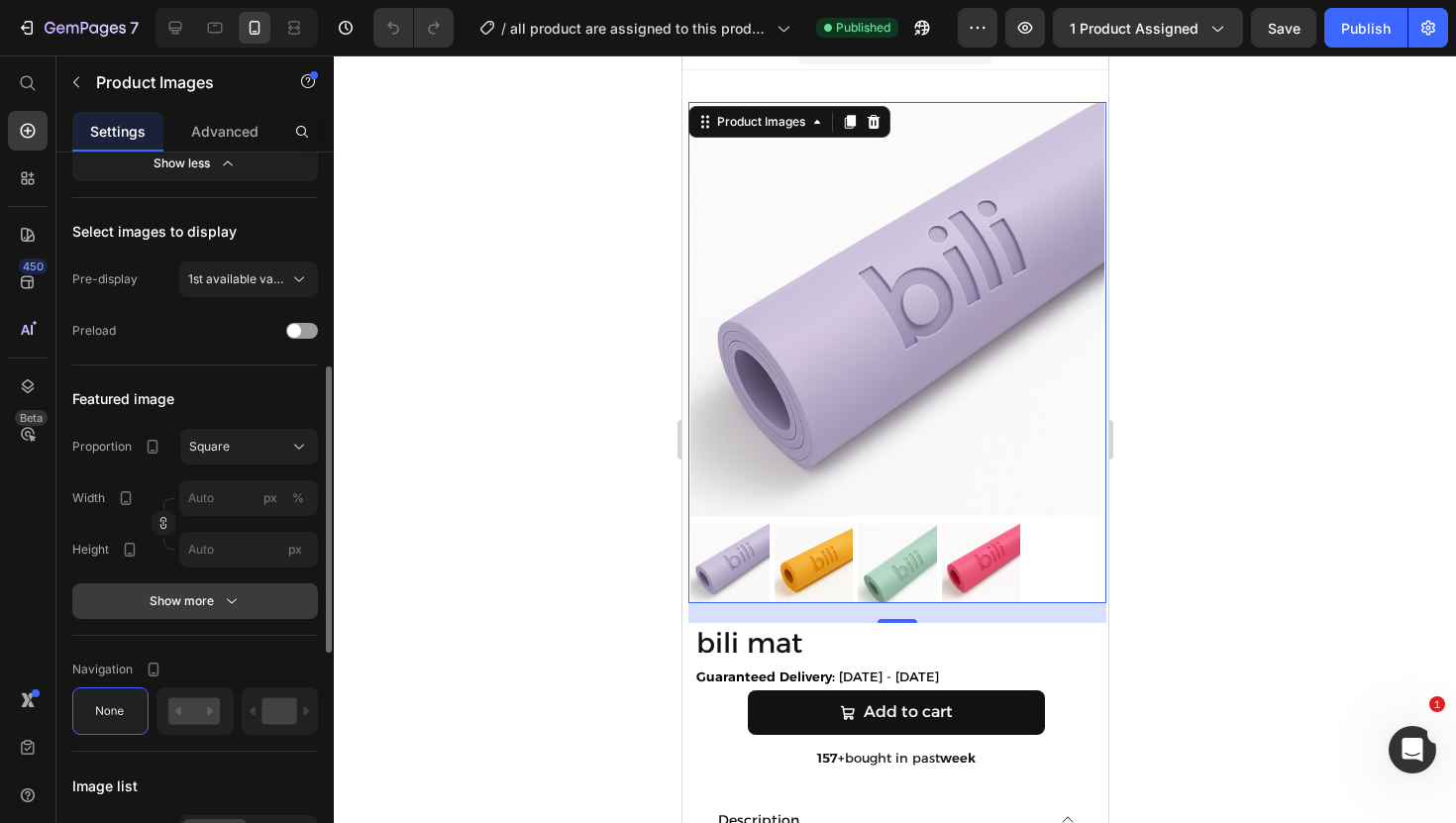 click 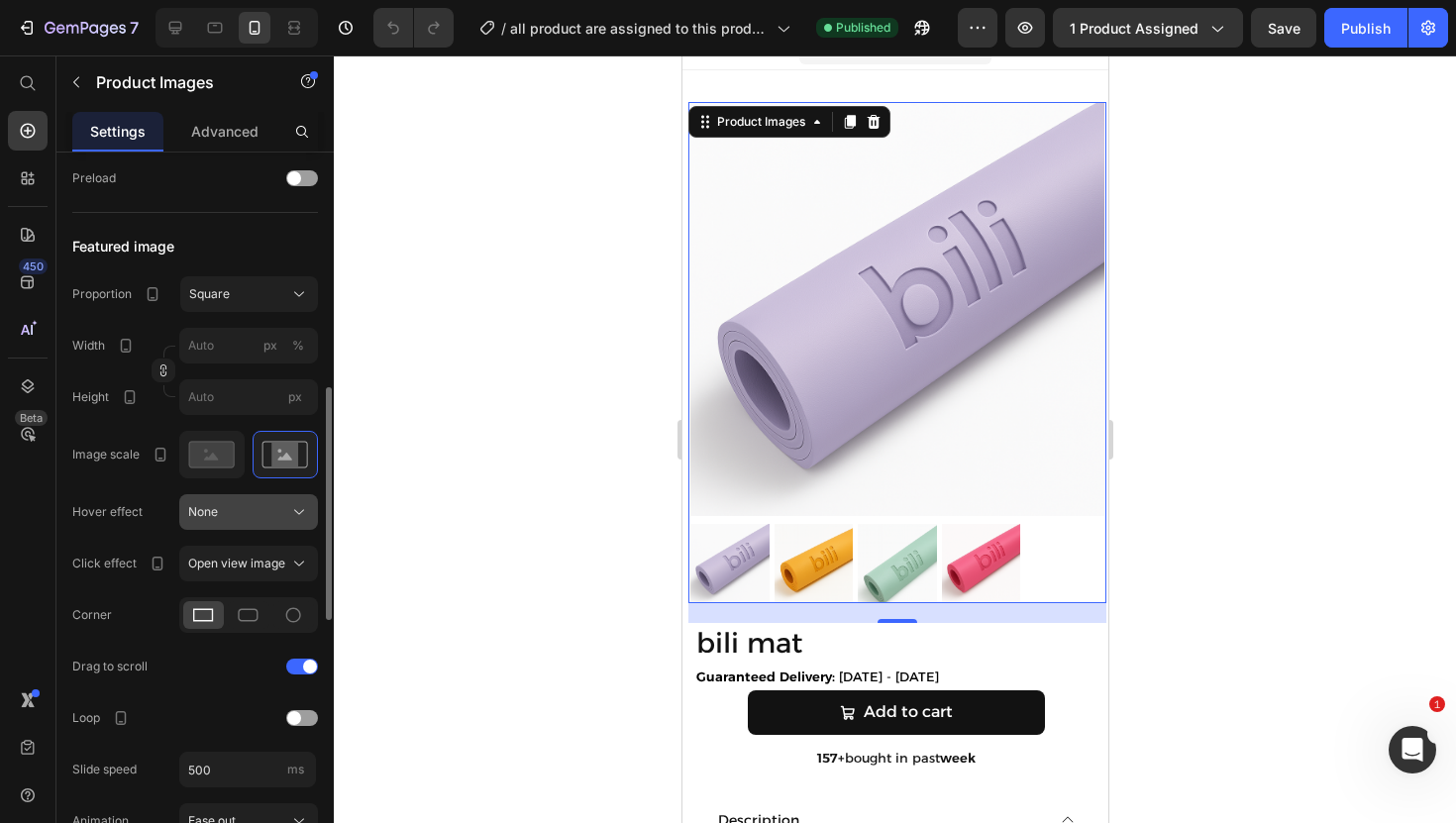 scroll, scrollTop: 719, scrollLeft: 0, axis: vertical 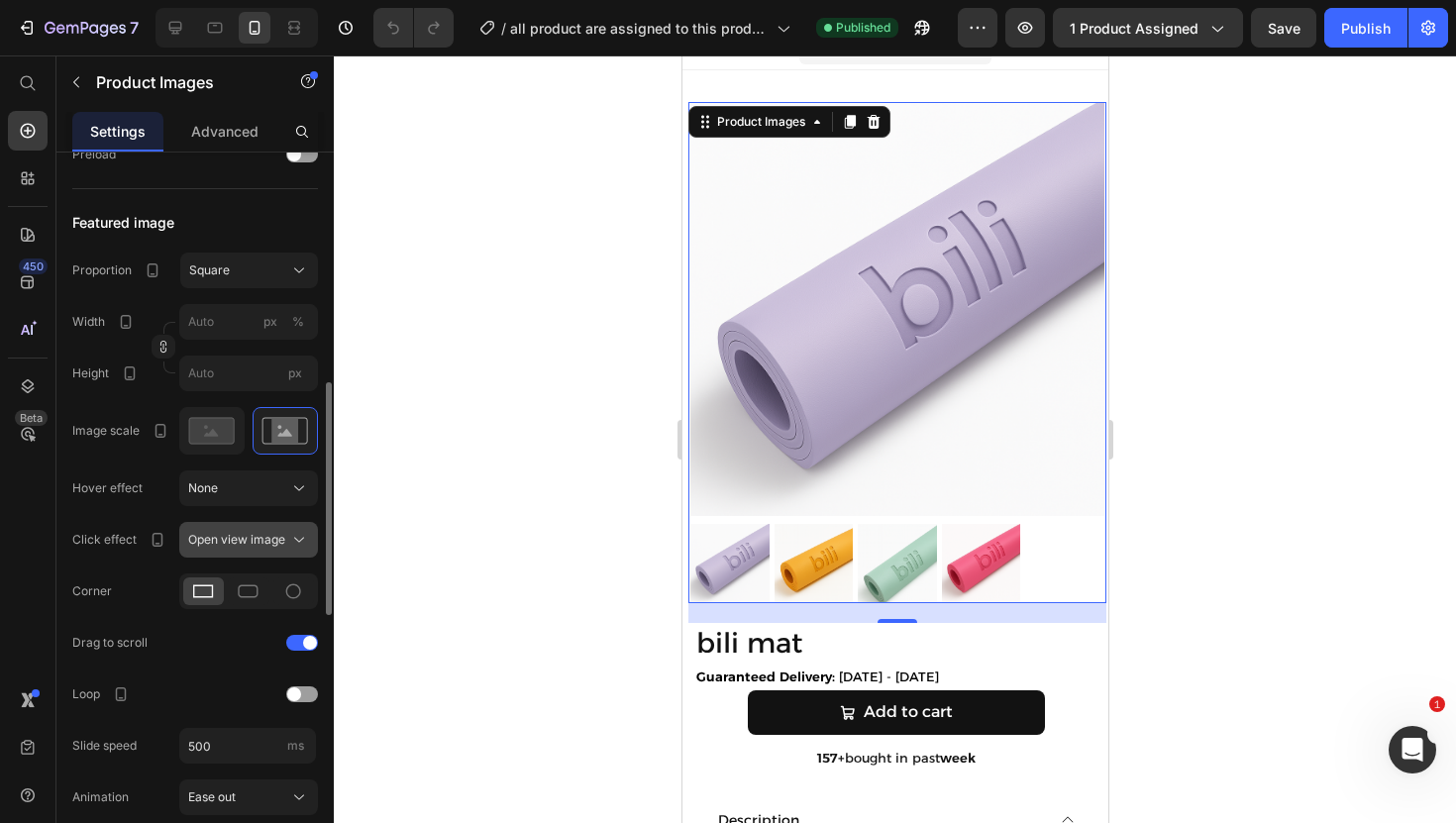 click on "Open view image" at bounding box center (237, 540) 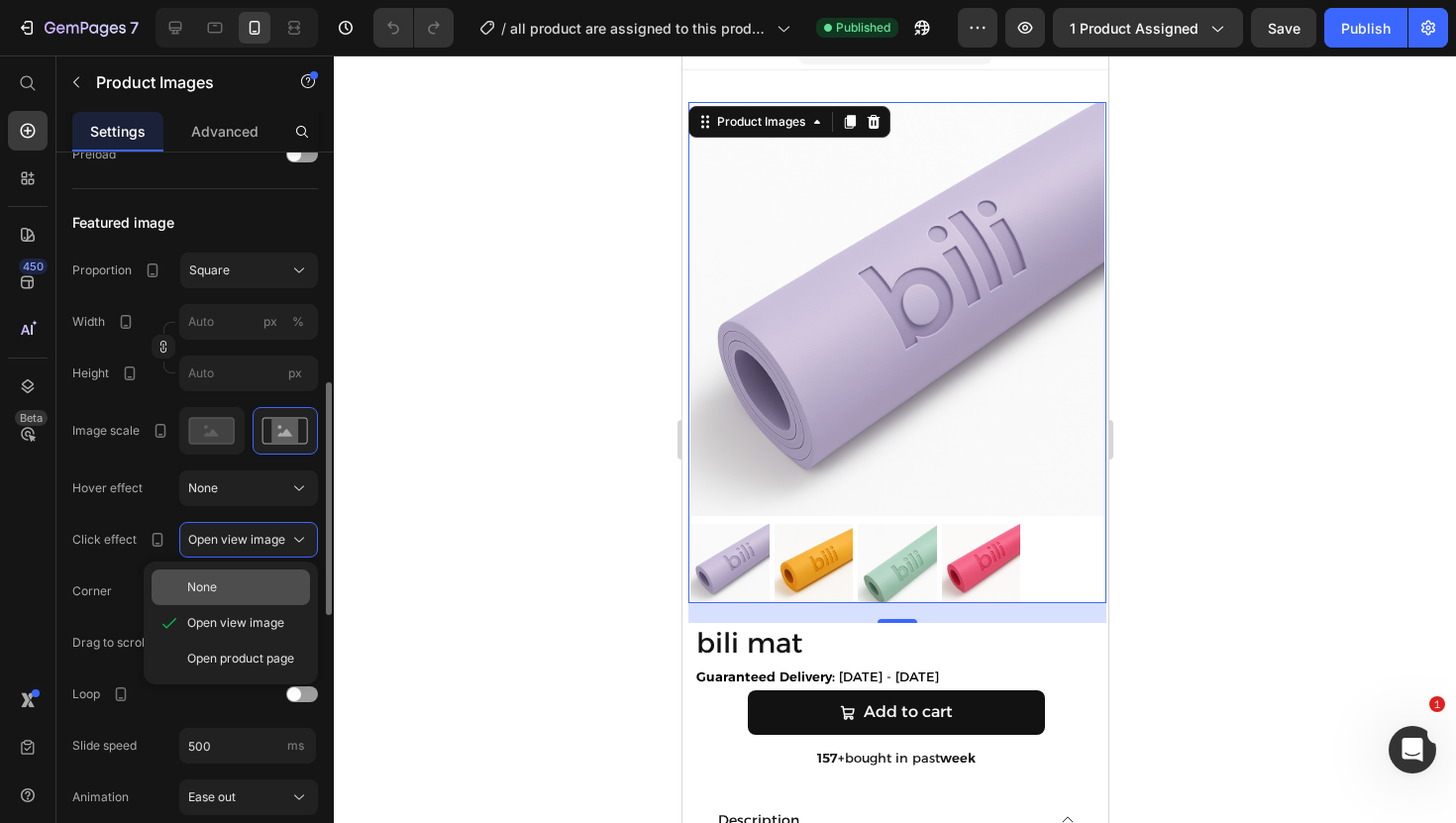 click on "None" 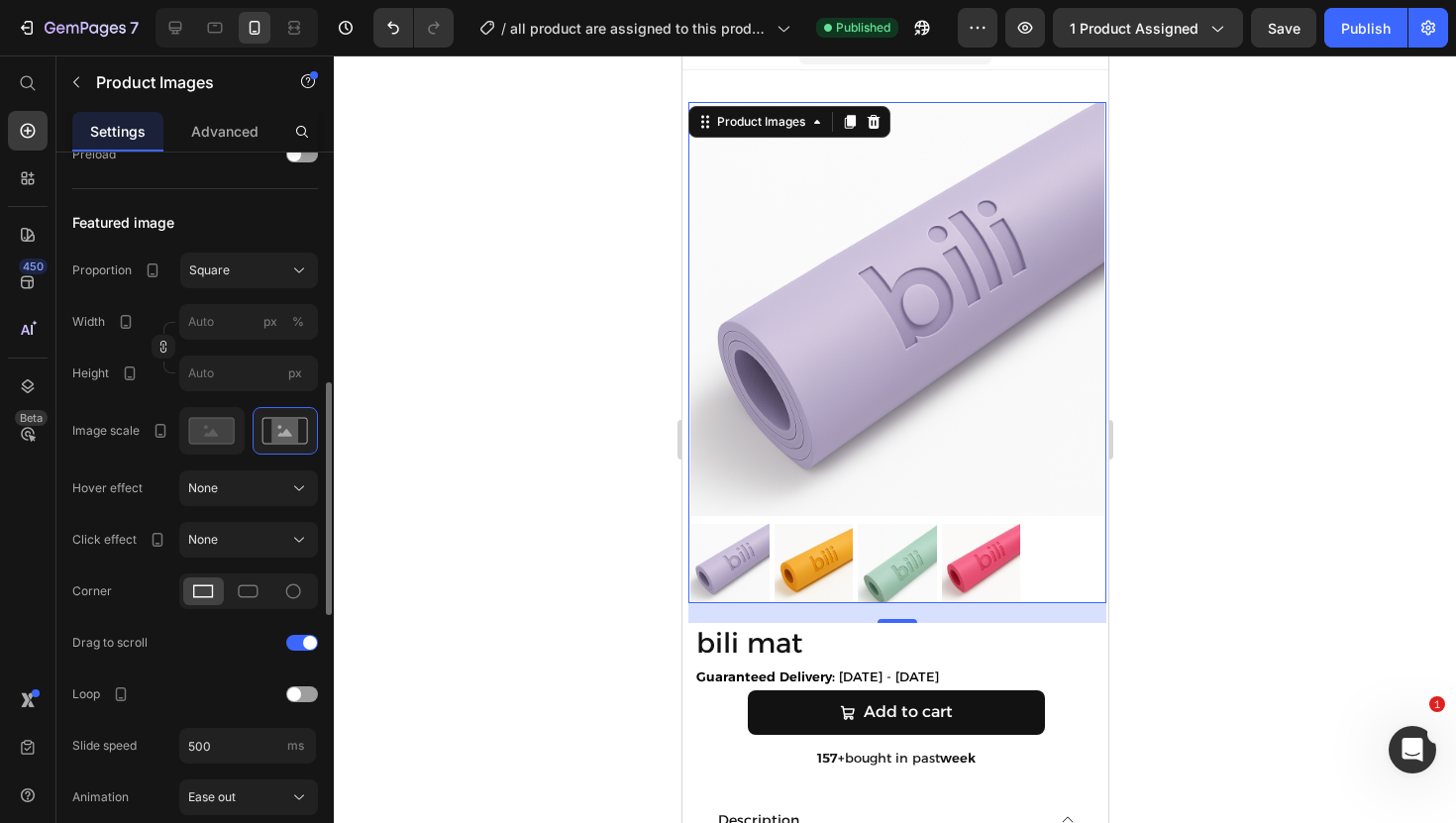 click at bounding box center (896, 309) 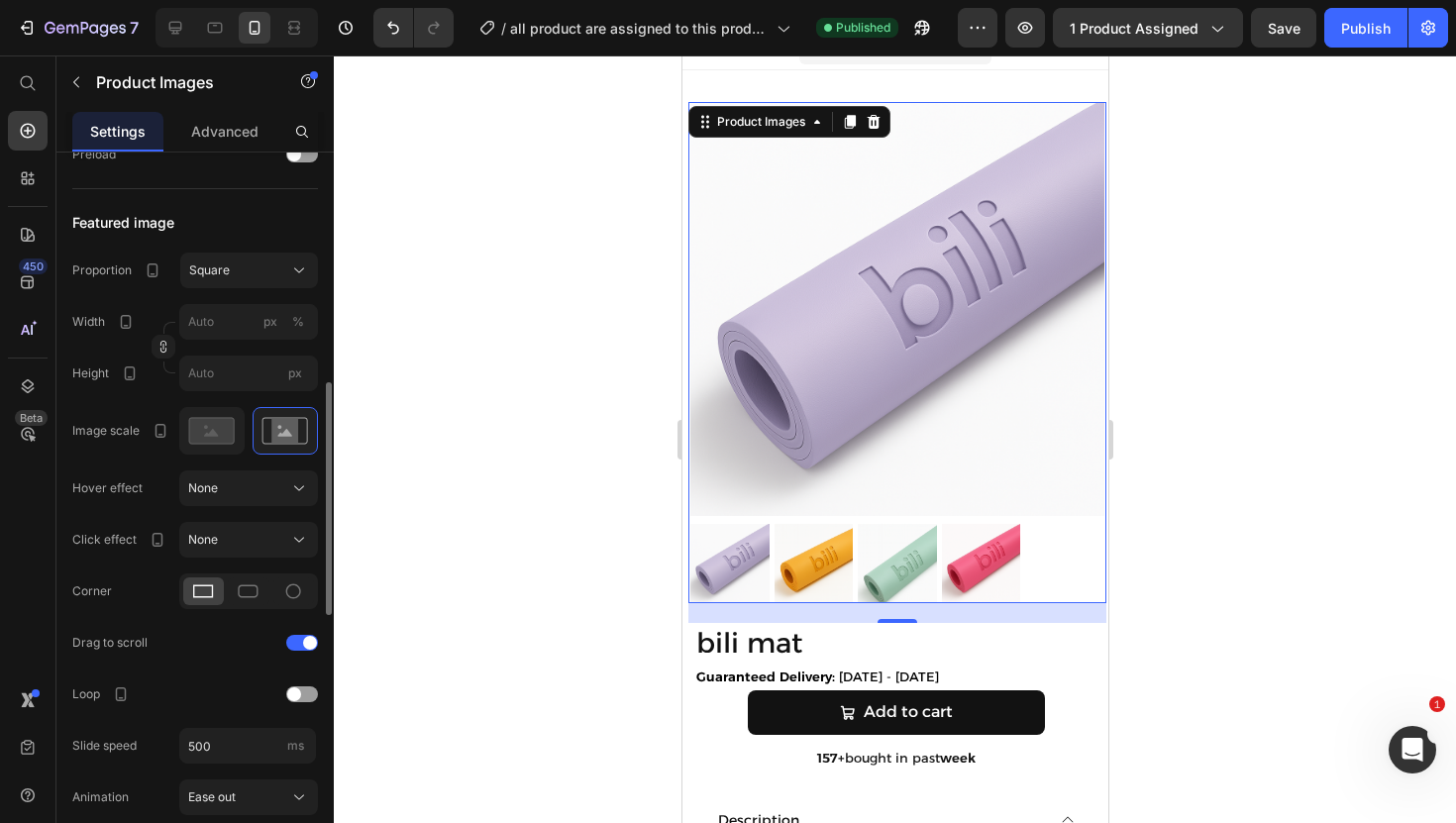 click at bounding box center (813, 564) 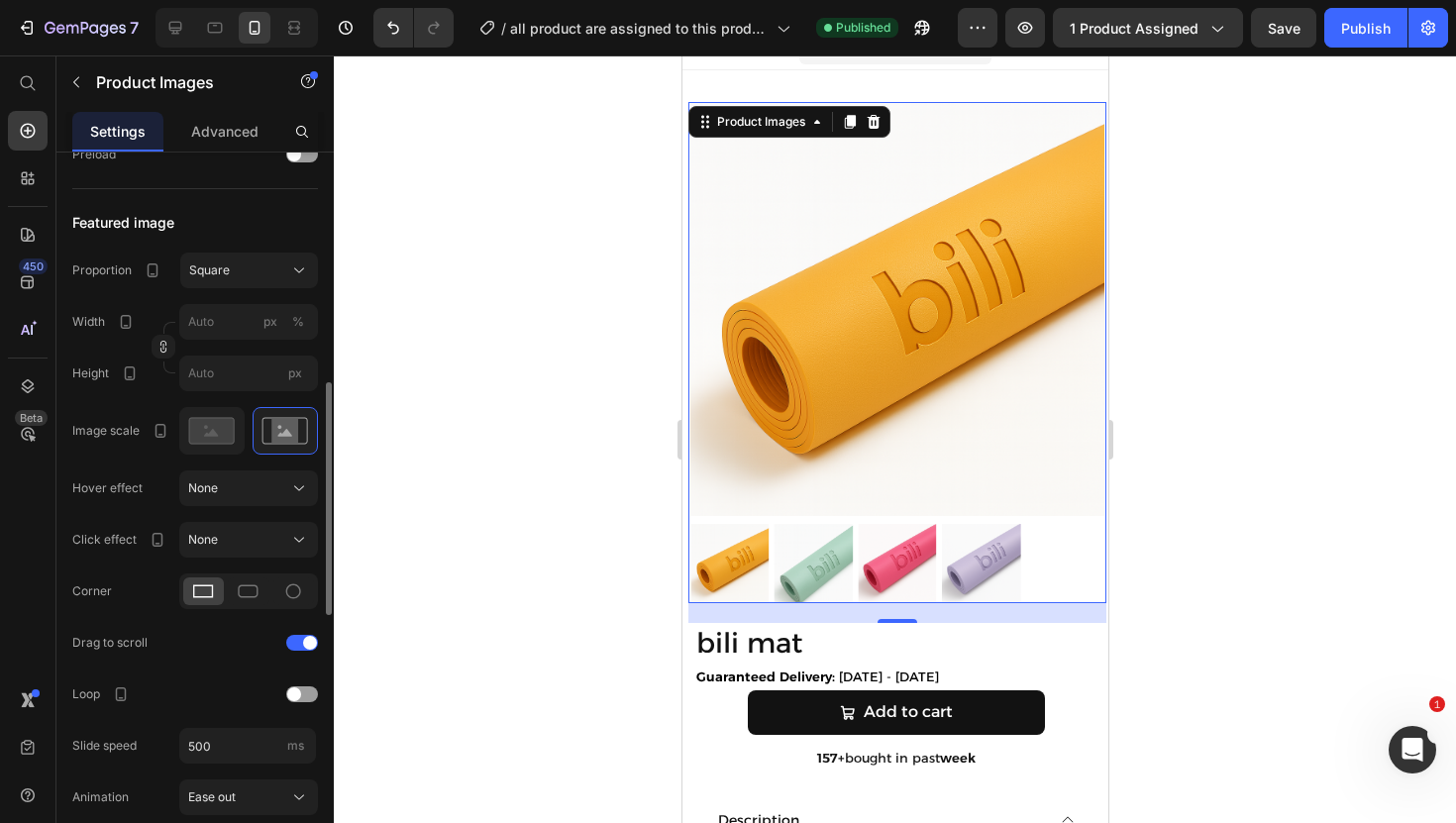 click at bounding box center [896, 564] 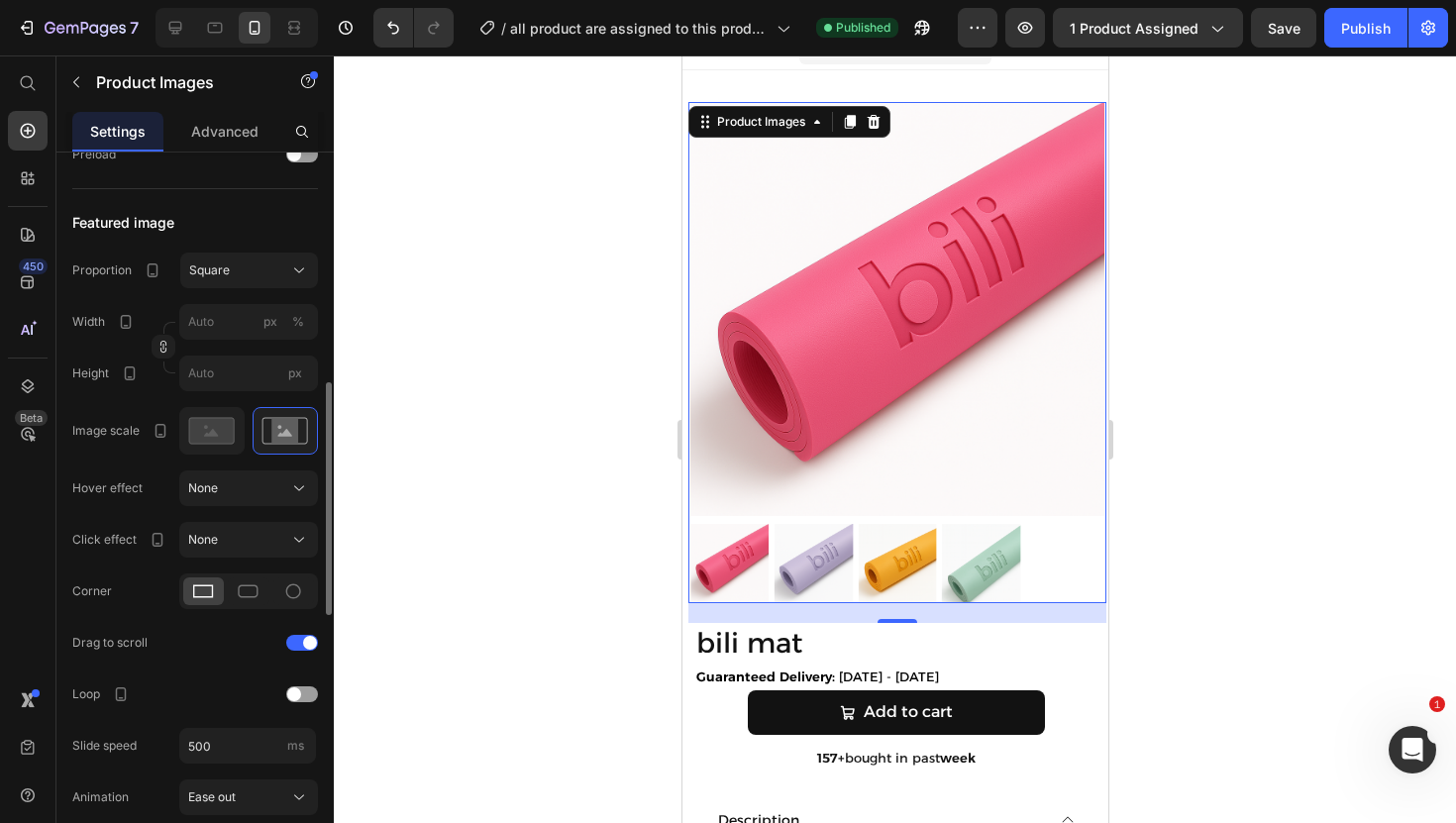 scroll, scrollTop: 0, scrollLeft: 0, axis: both 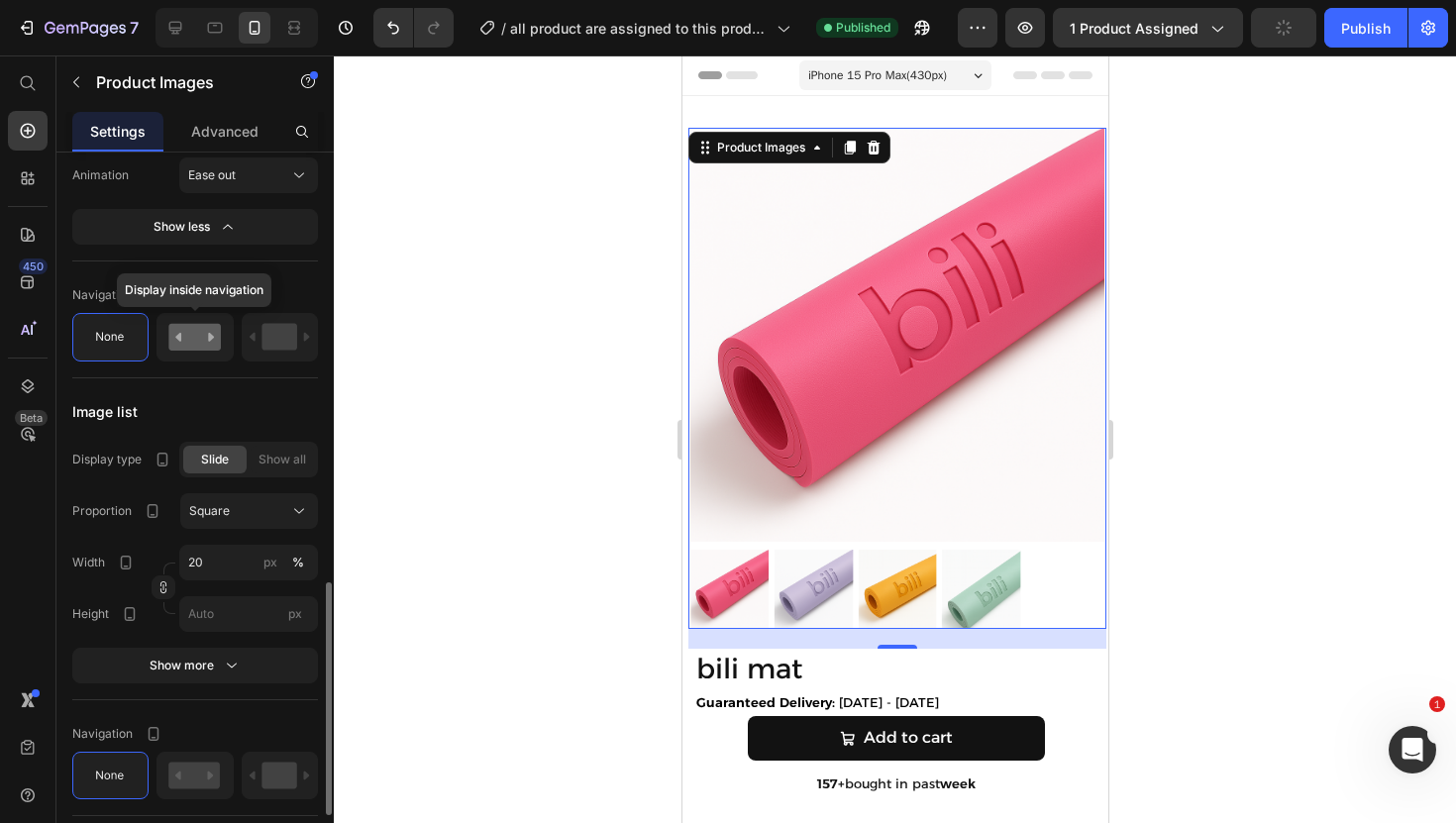 click 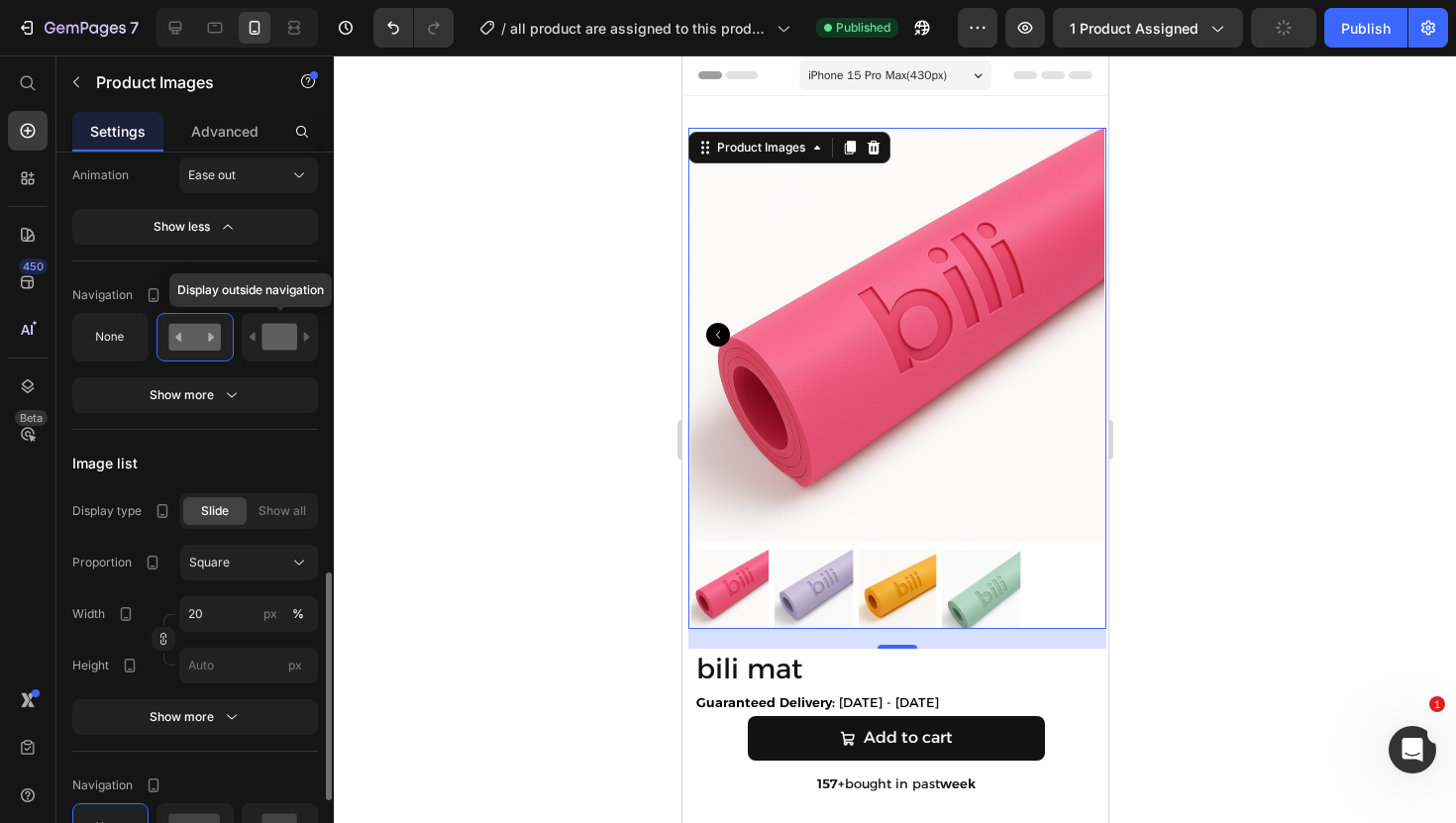 click 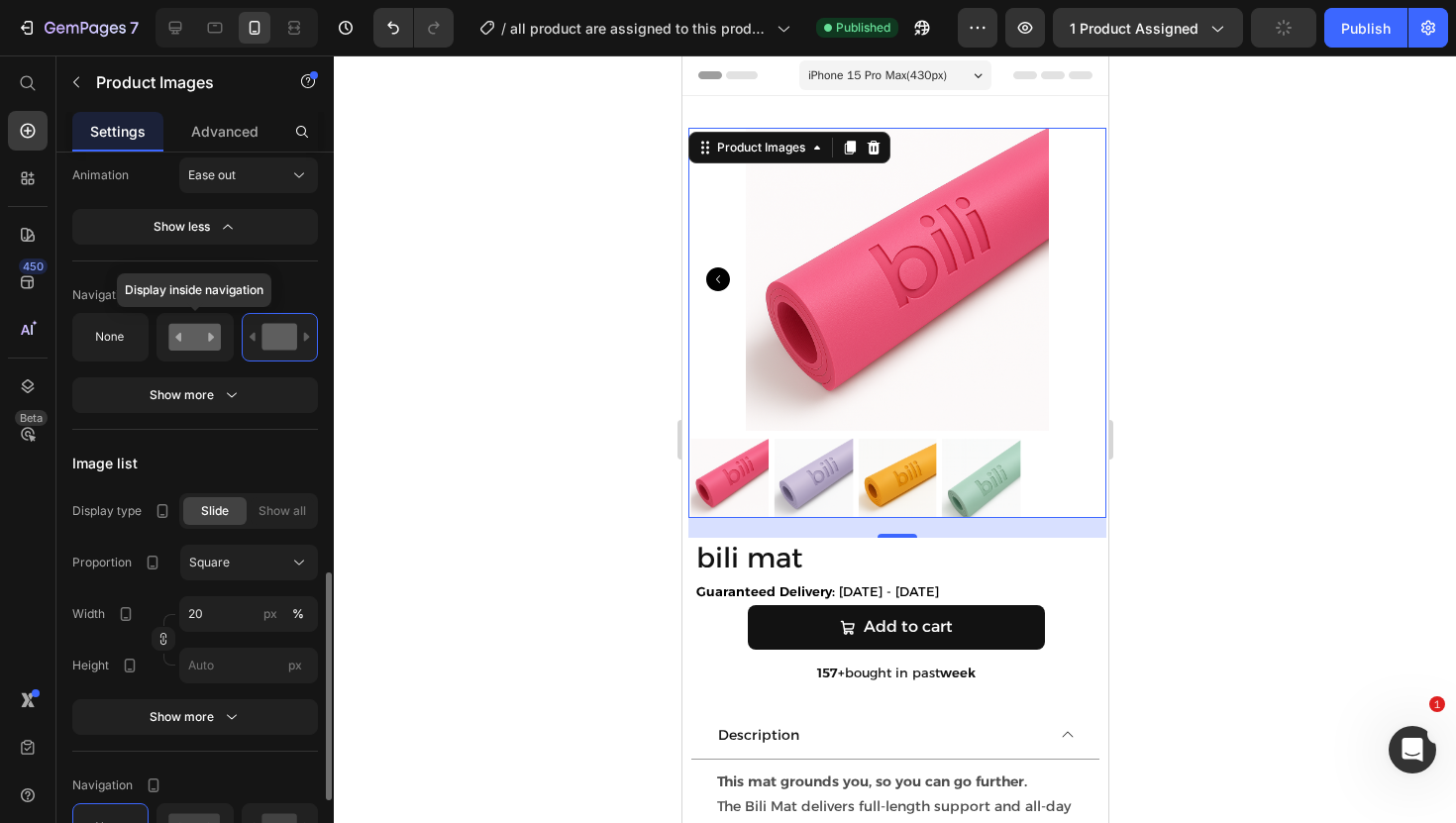 click 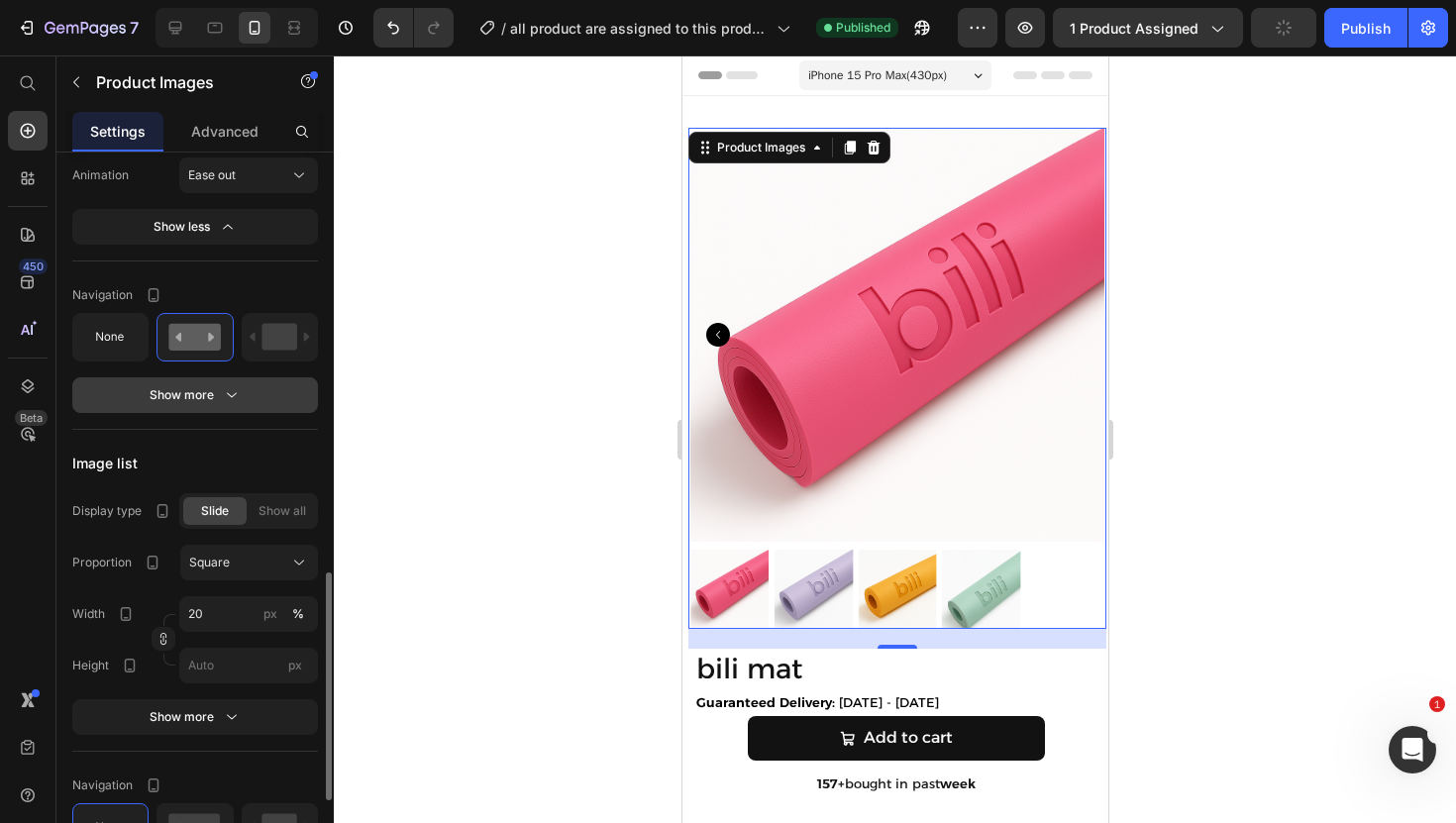 click on "Show more" at bounding box center [195, 395] 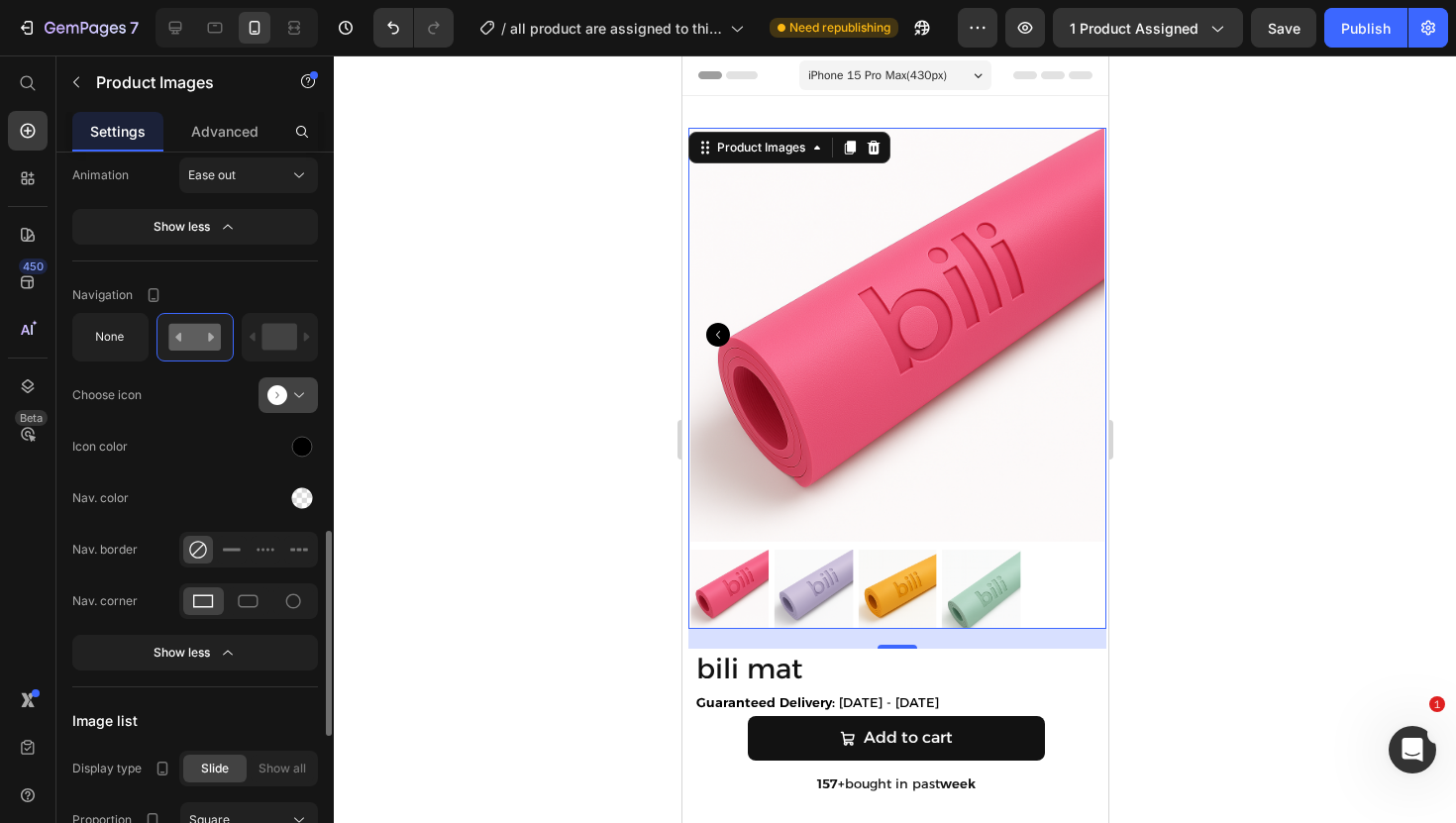 click at bounding box center (296, 395) 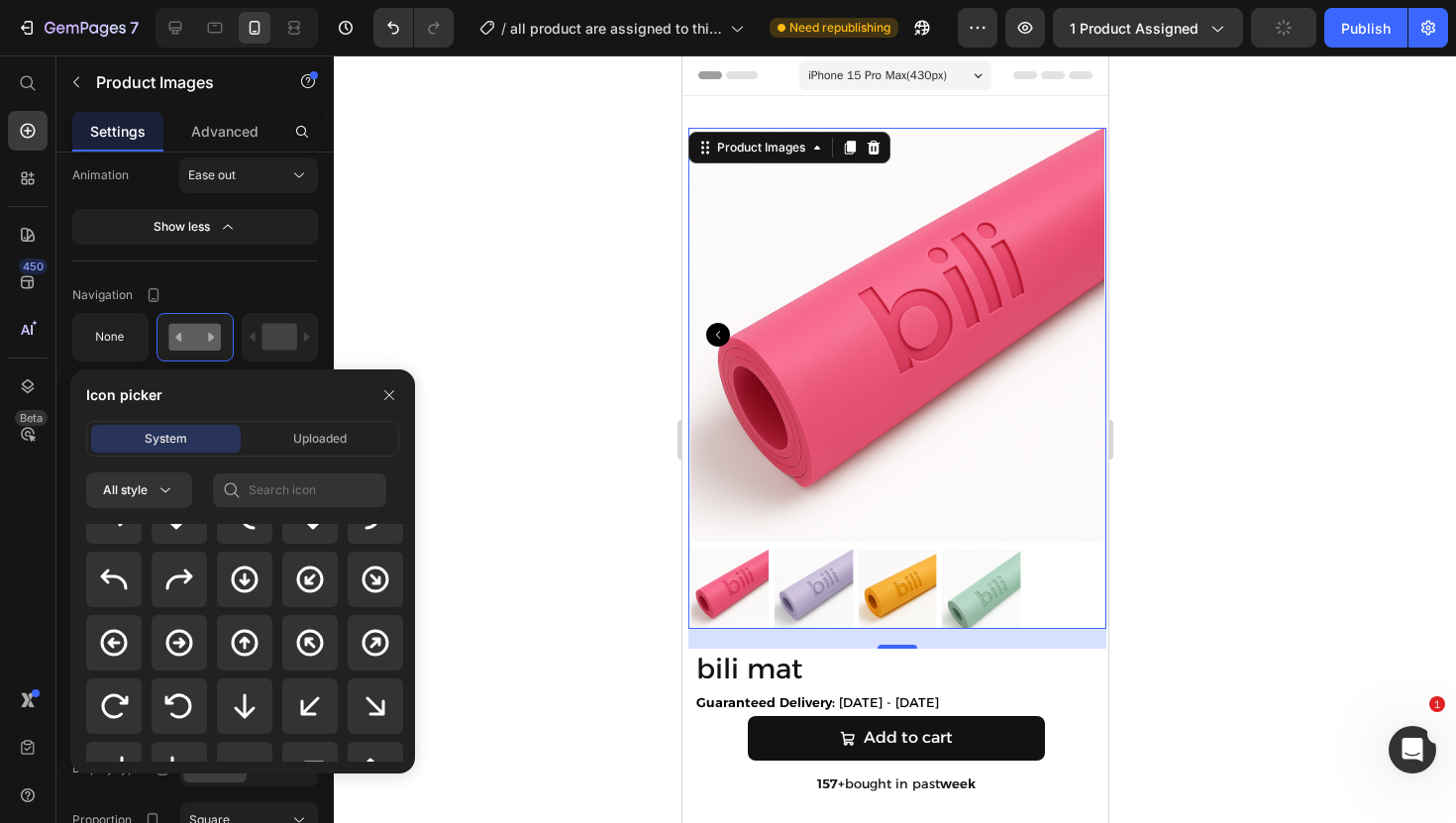 scroll, scrollTop: 561, scrollLeft: 0, axis: vertical 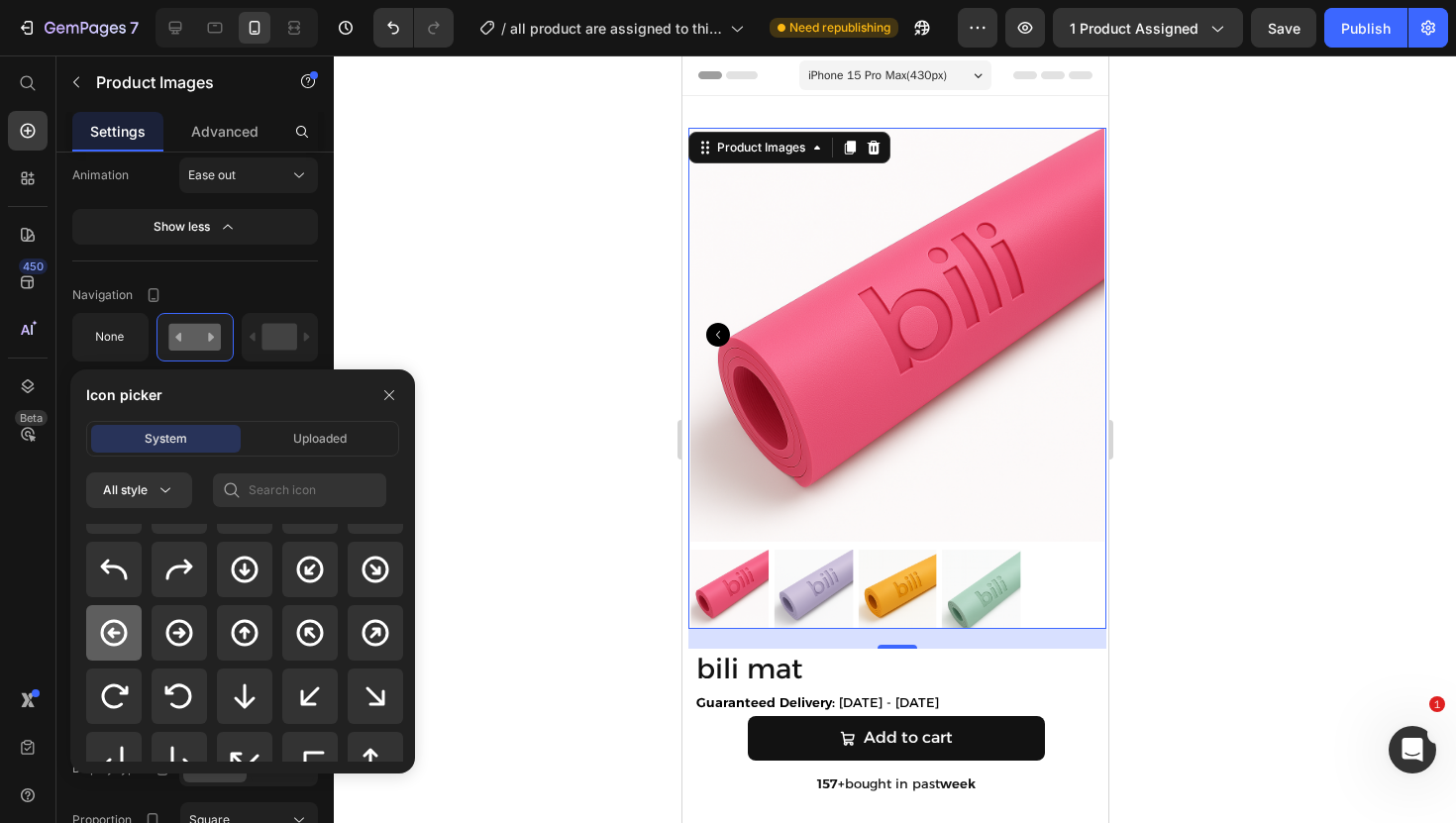 click 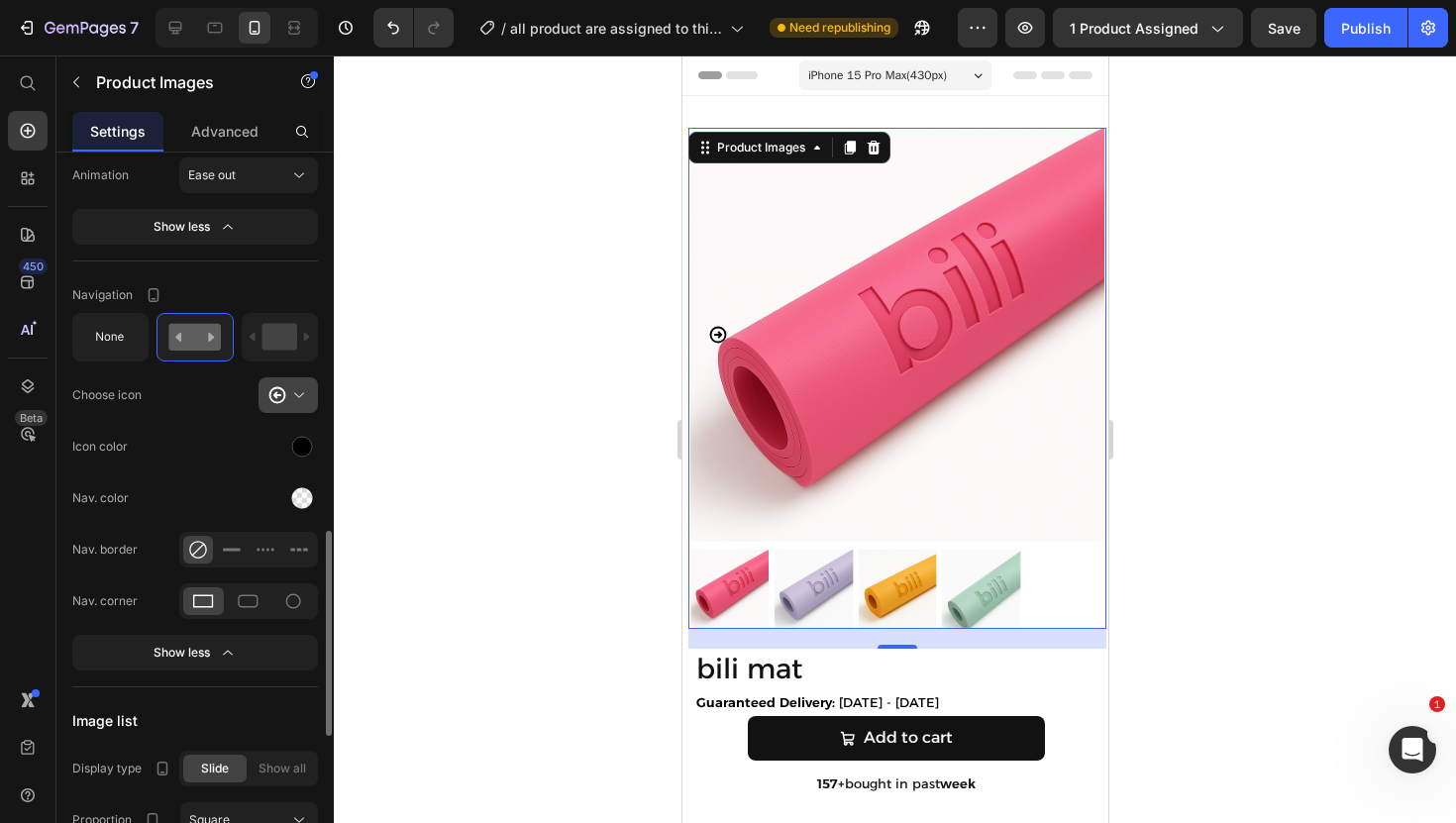 click at bounding box center (296, 395) 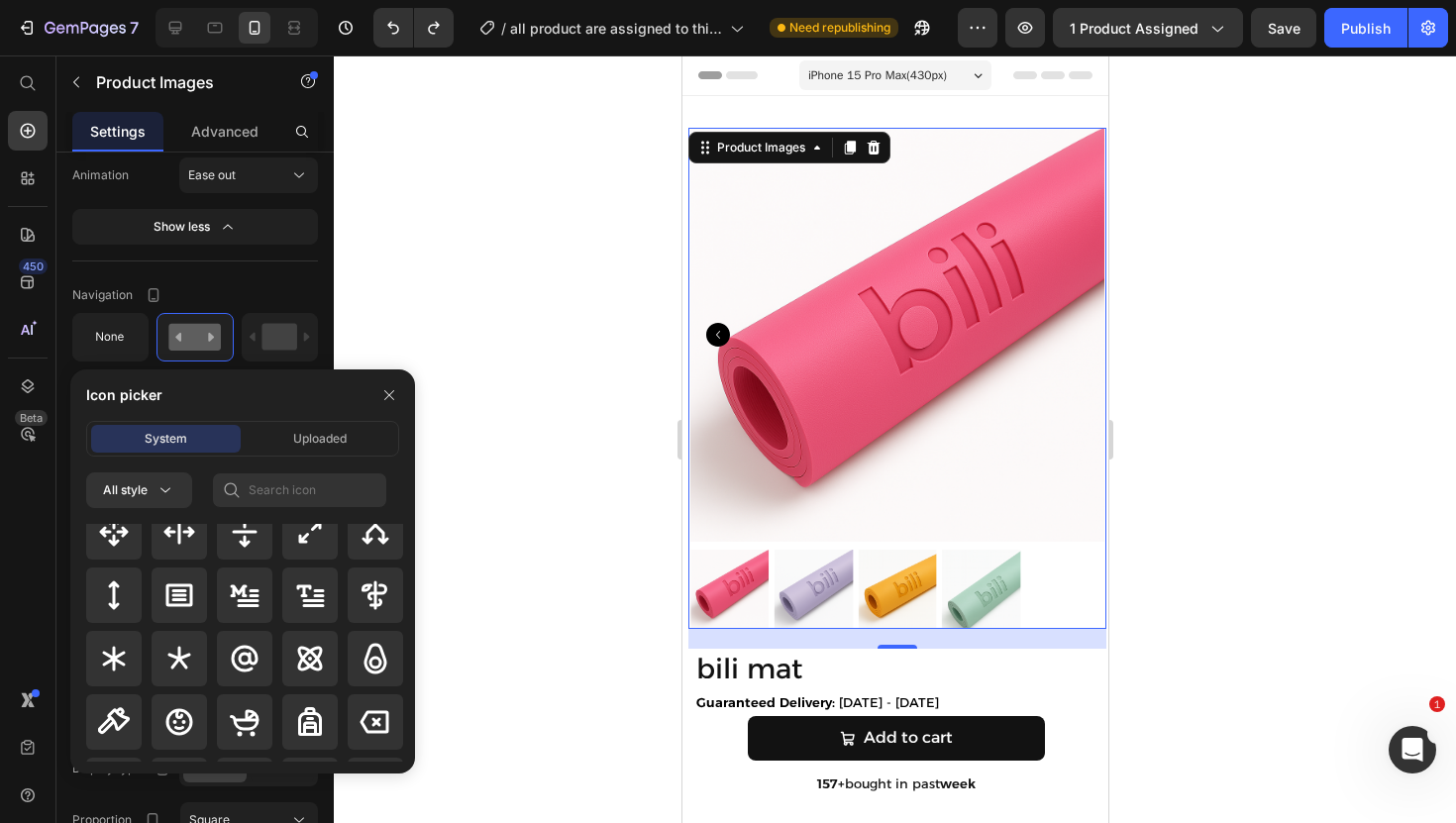 scroll, scrollTop: 1491, scrollLeft: 0, axis: vertical 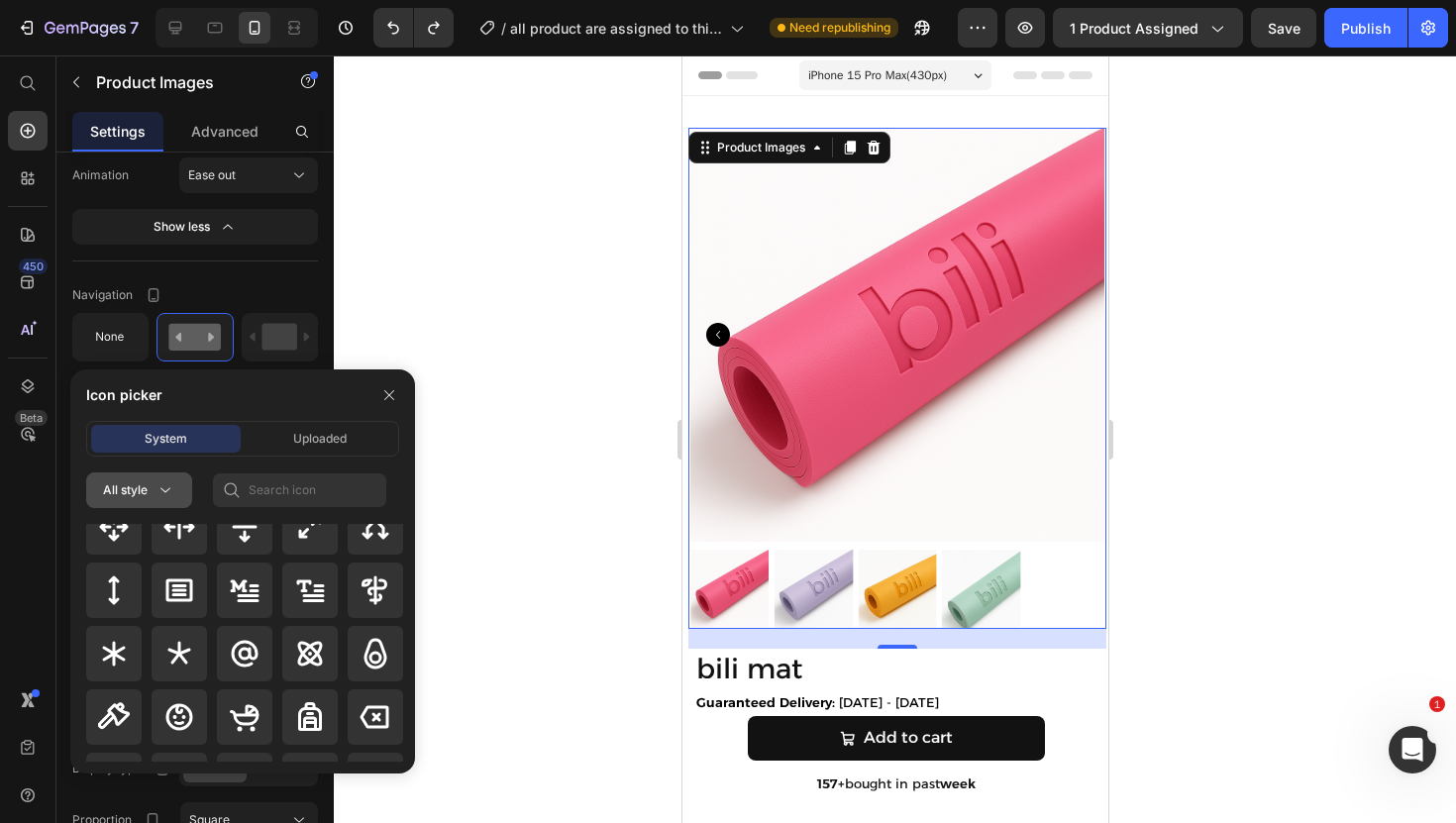 click 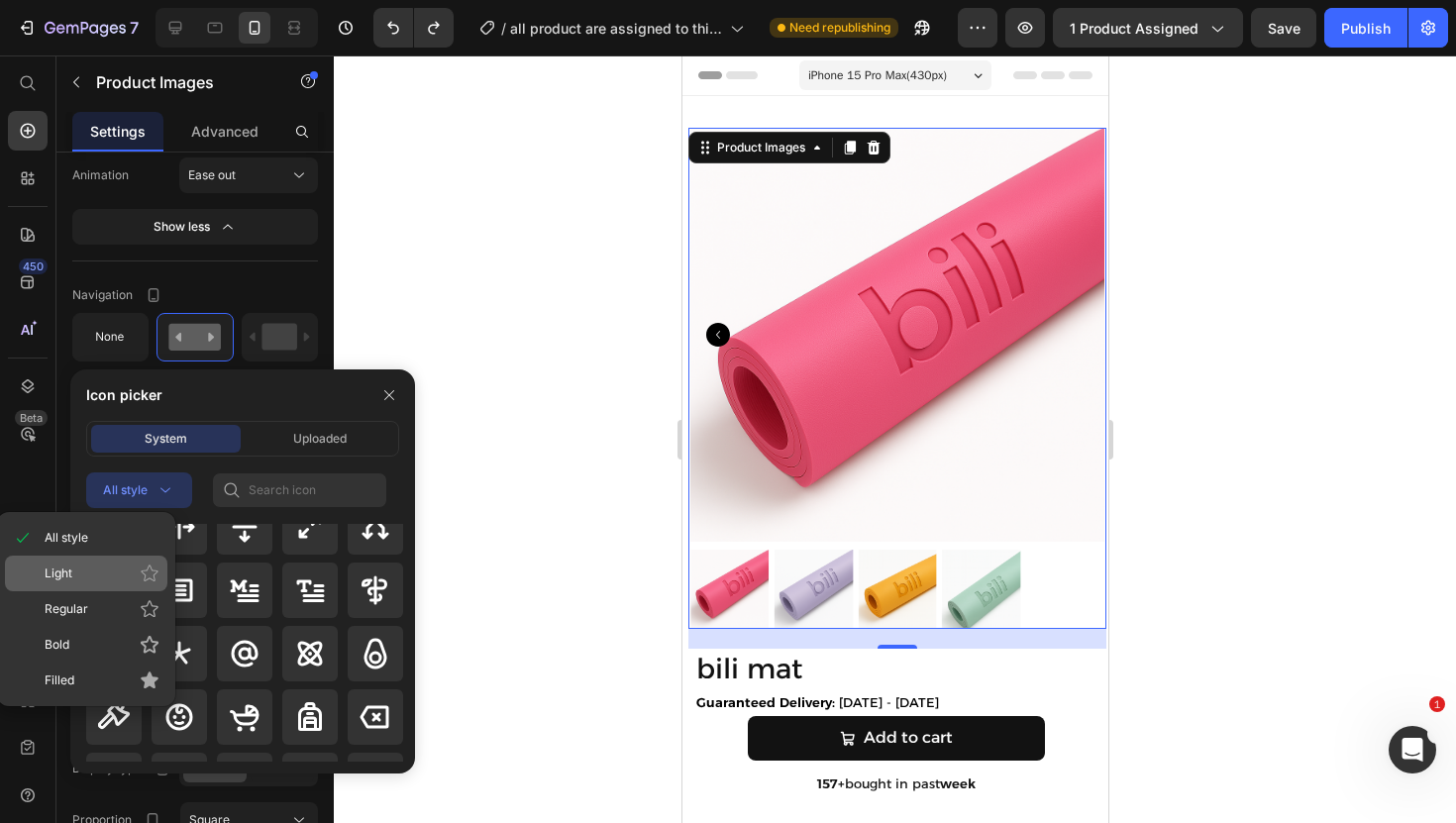 click on "Light" 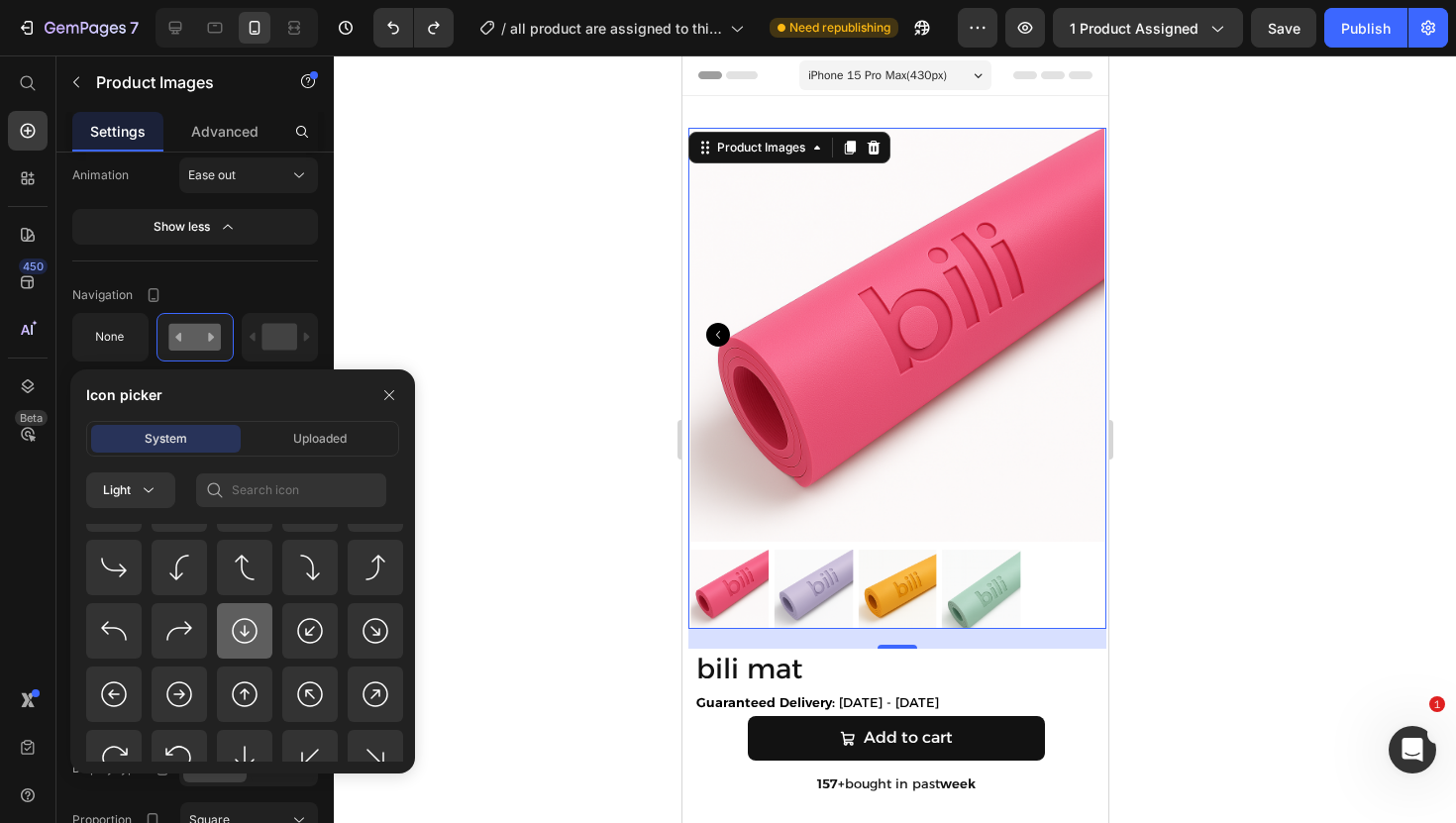 scroll, scrollTop: 564, scrollLeft: 0, axis: vertical 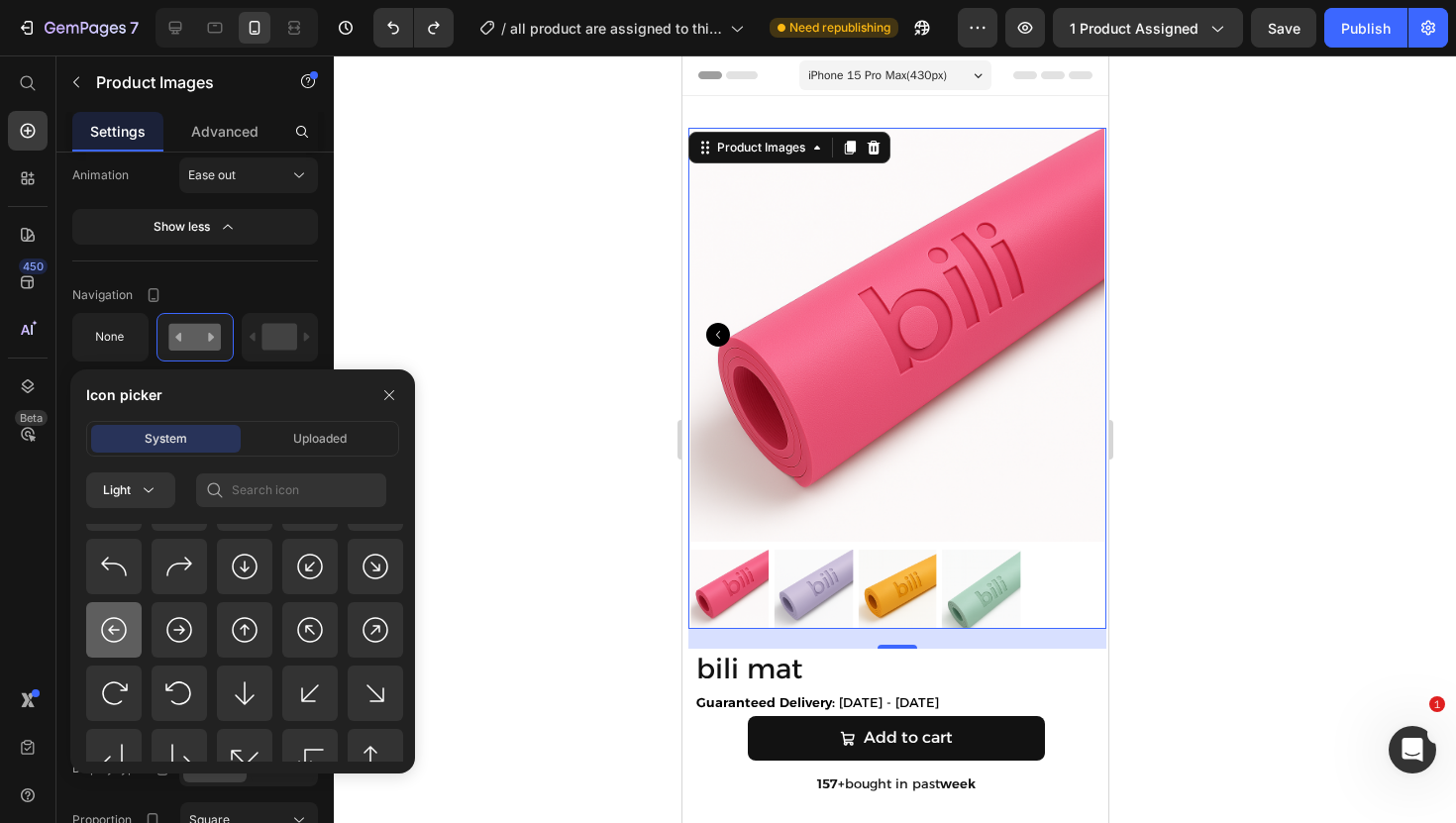 click 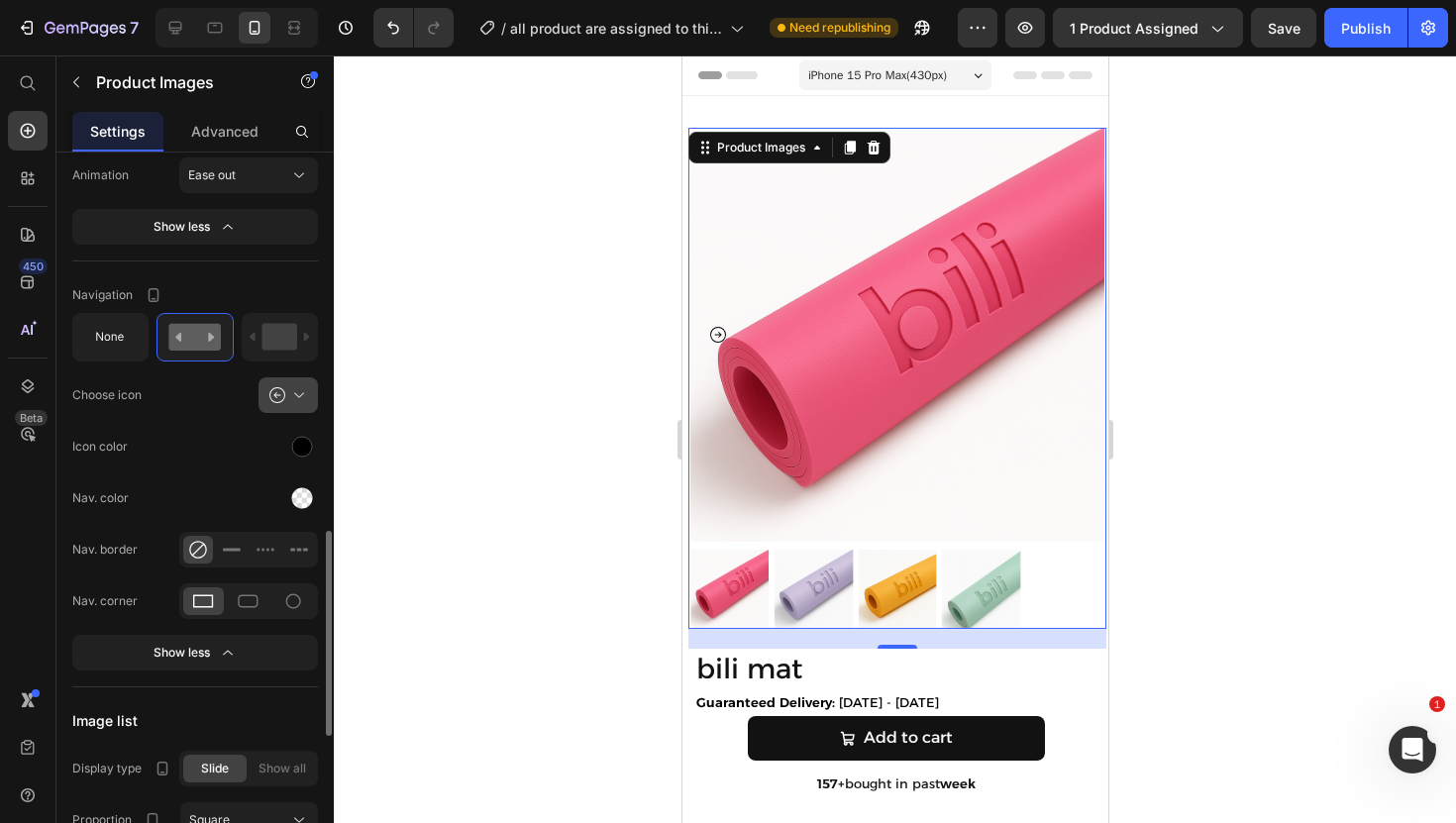 click at bounding box center [296, 395] 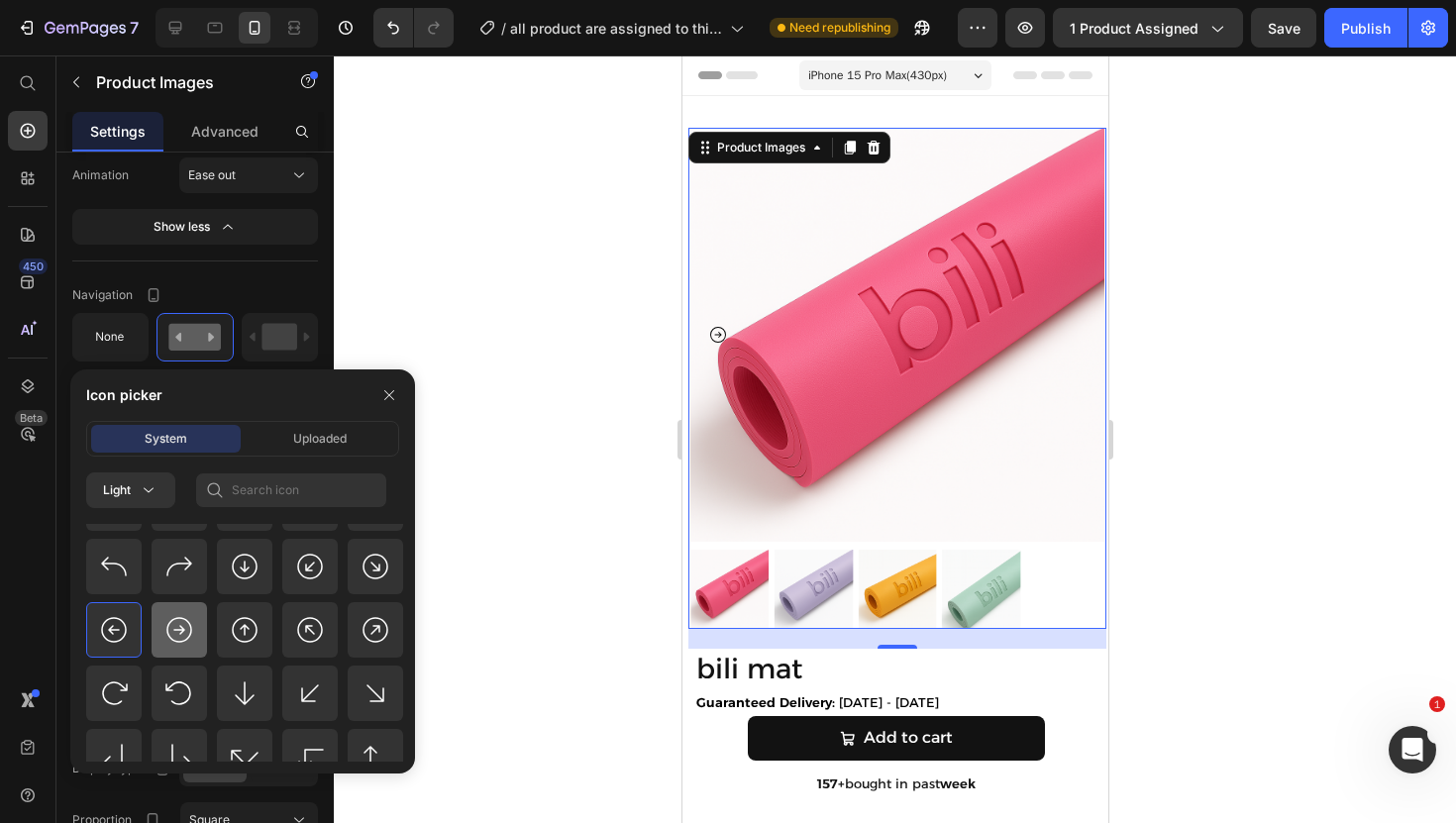click 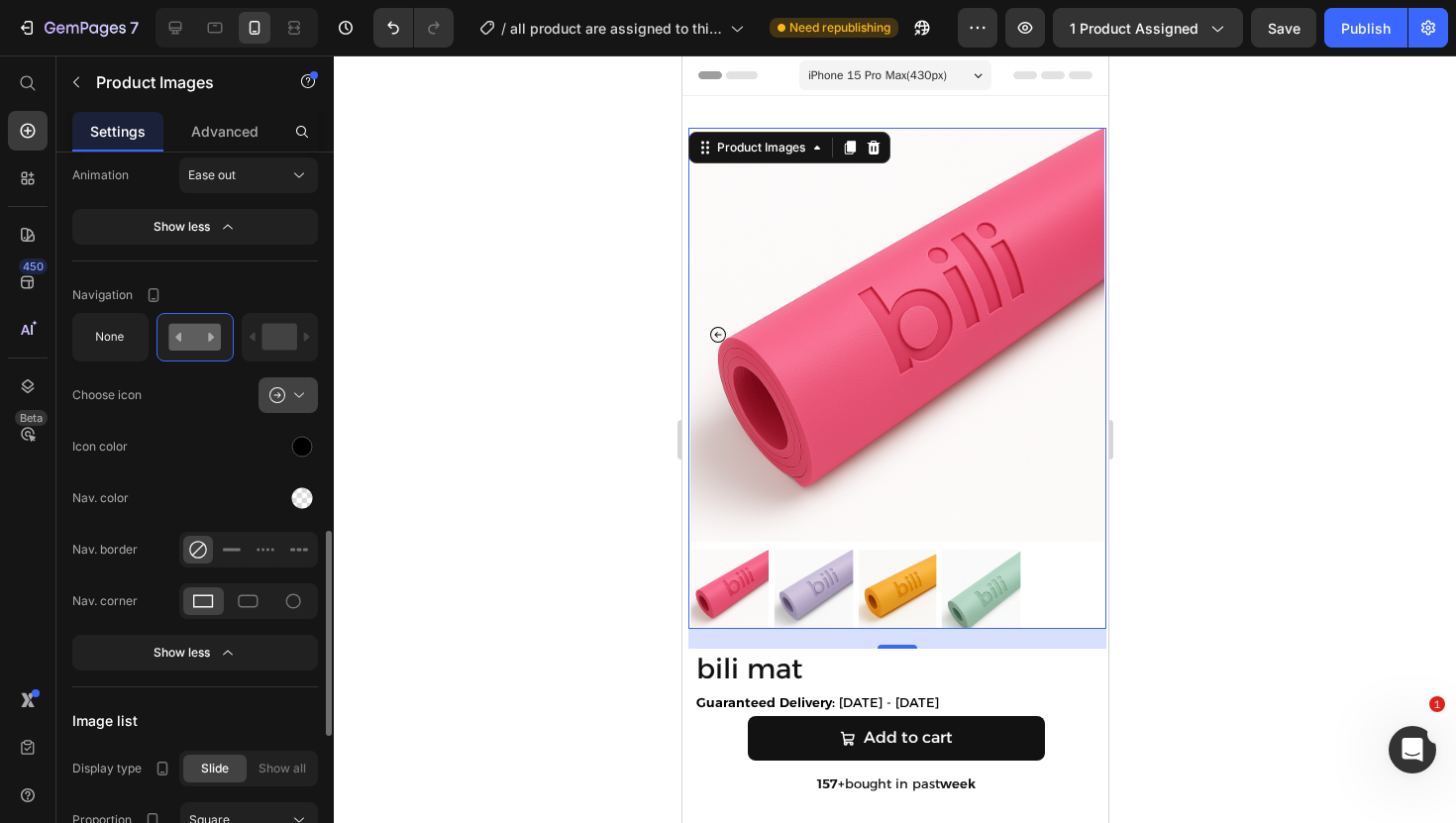 click at bounding box center [296, 395] 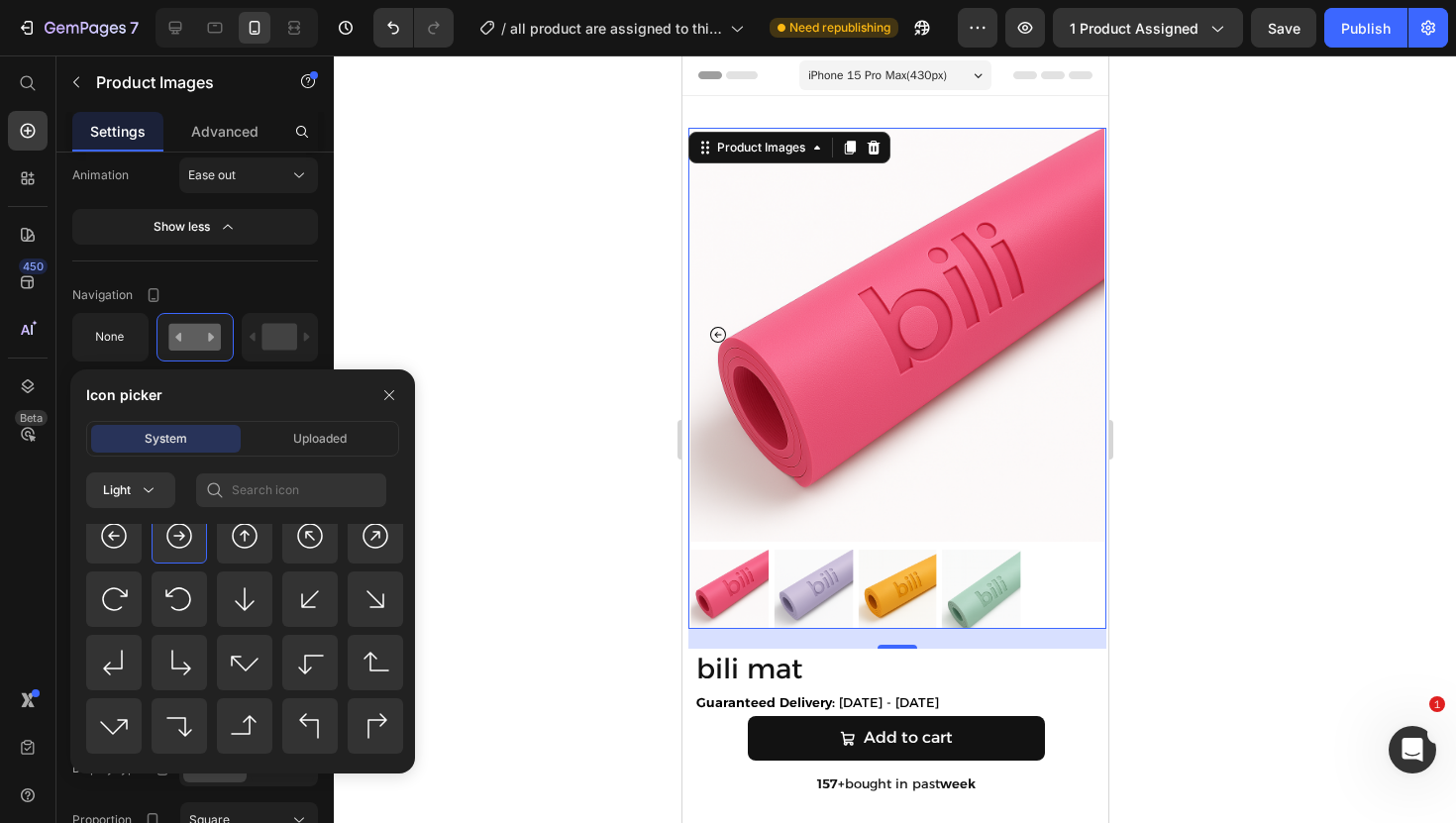 scroll, scrollTop: 646, scrollLeft: 0, axis: vertical 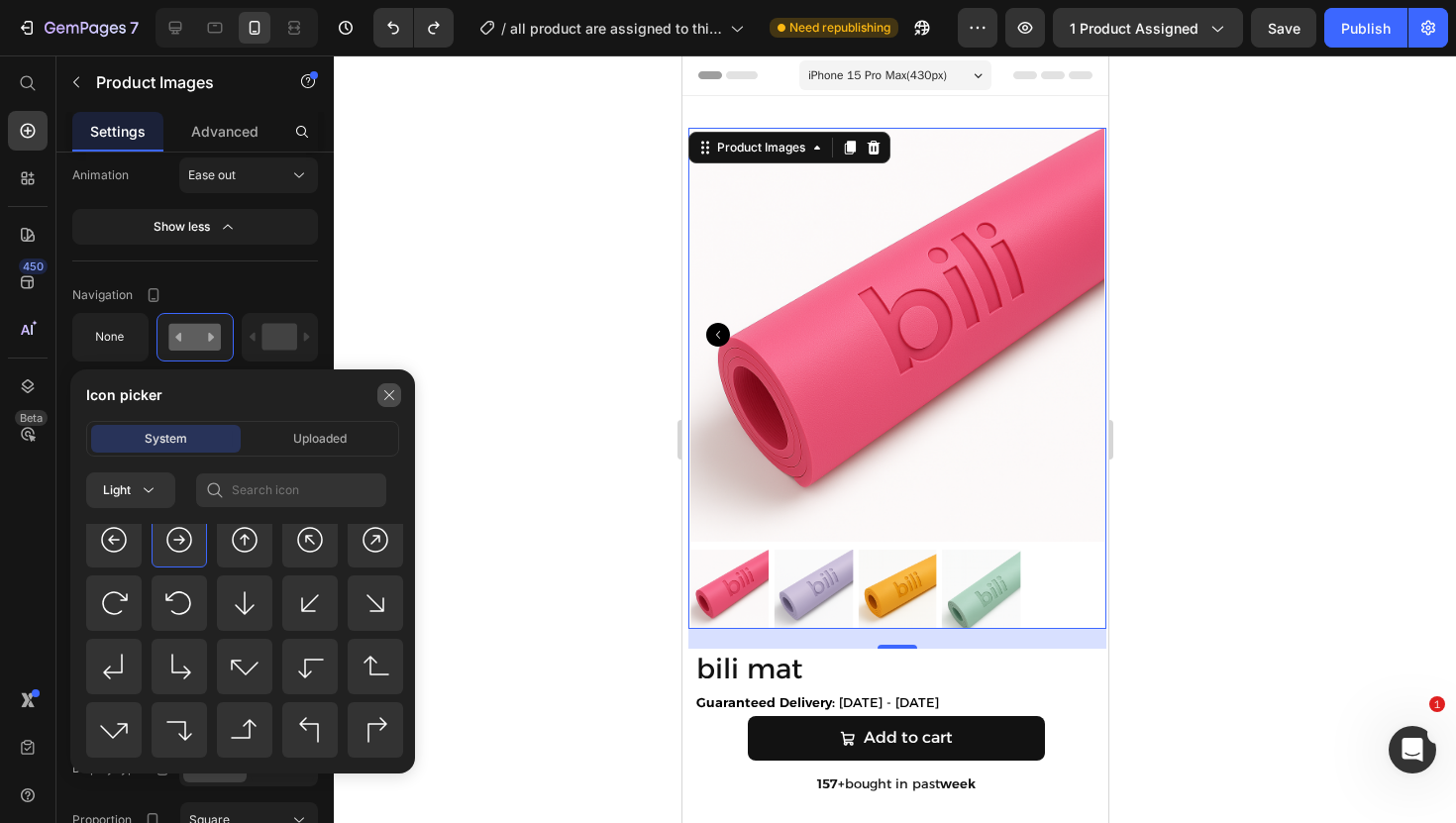 click 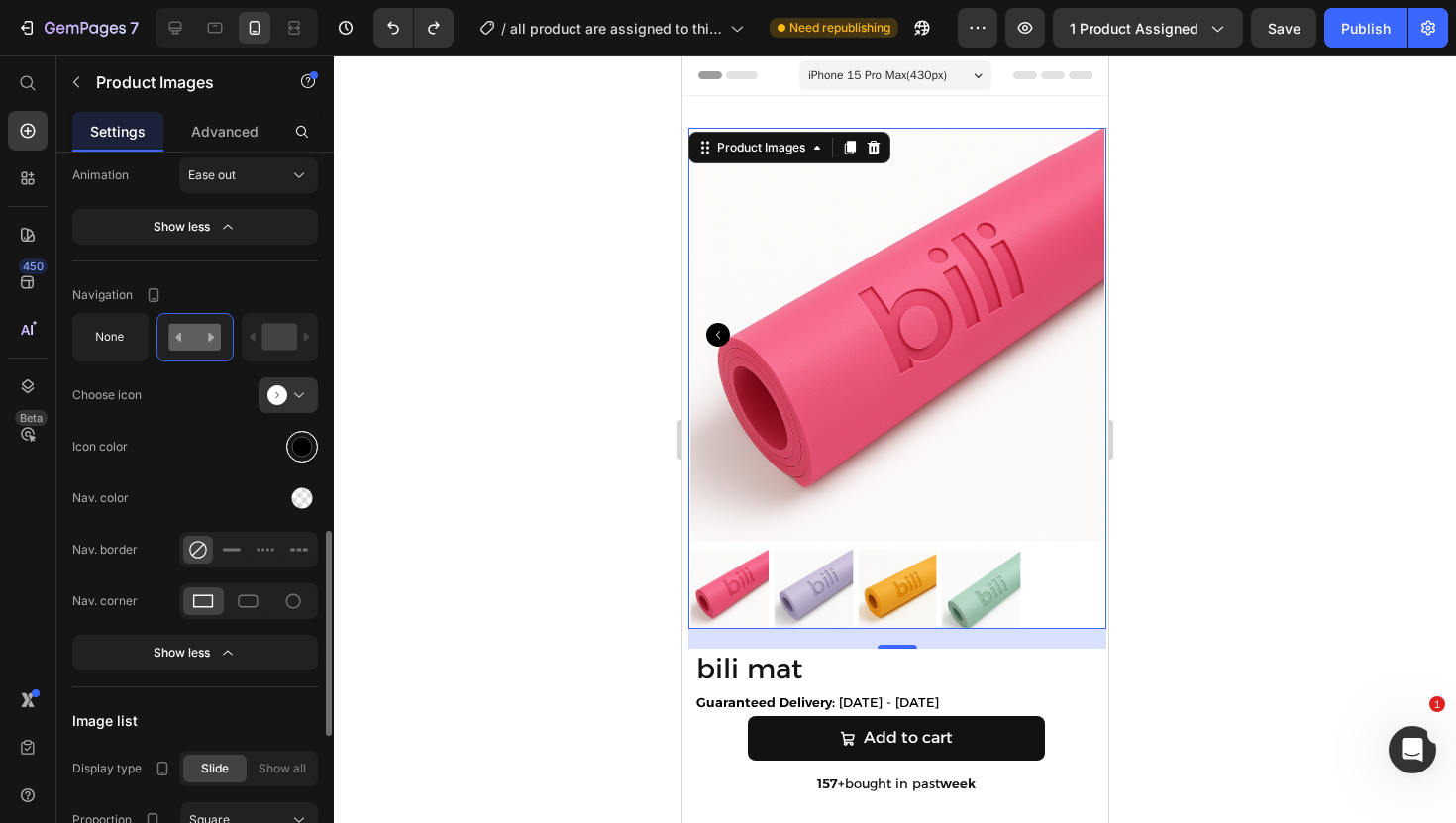 click at bounding box center (302, 446) 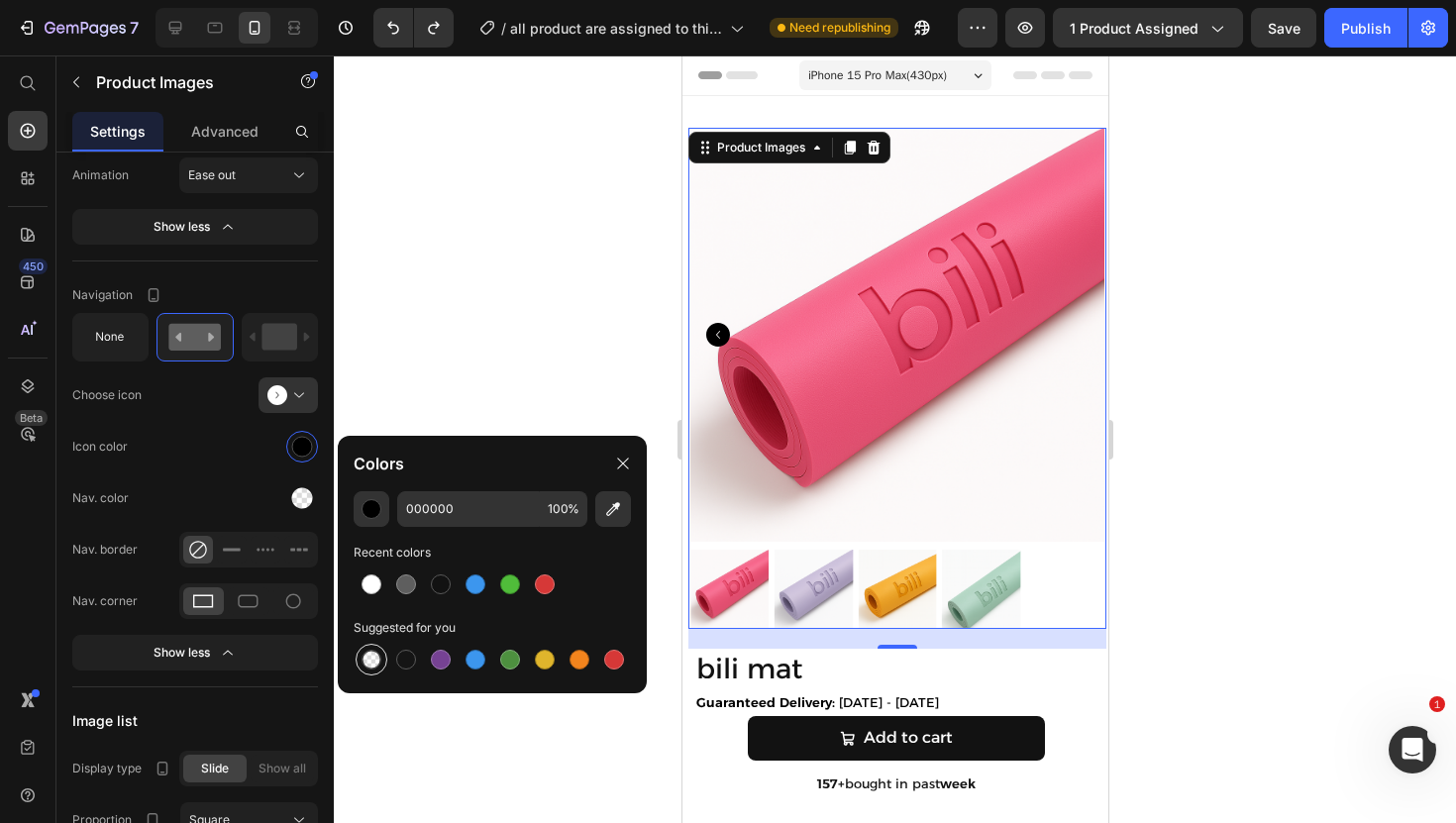 click at bounding box center (371, 660) 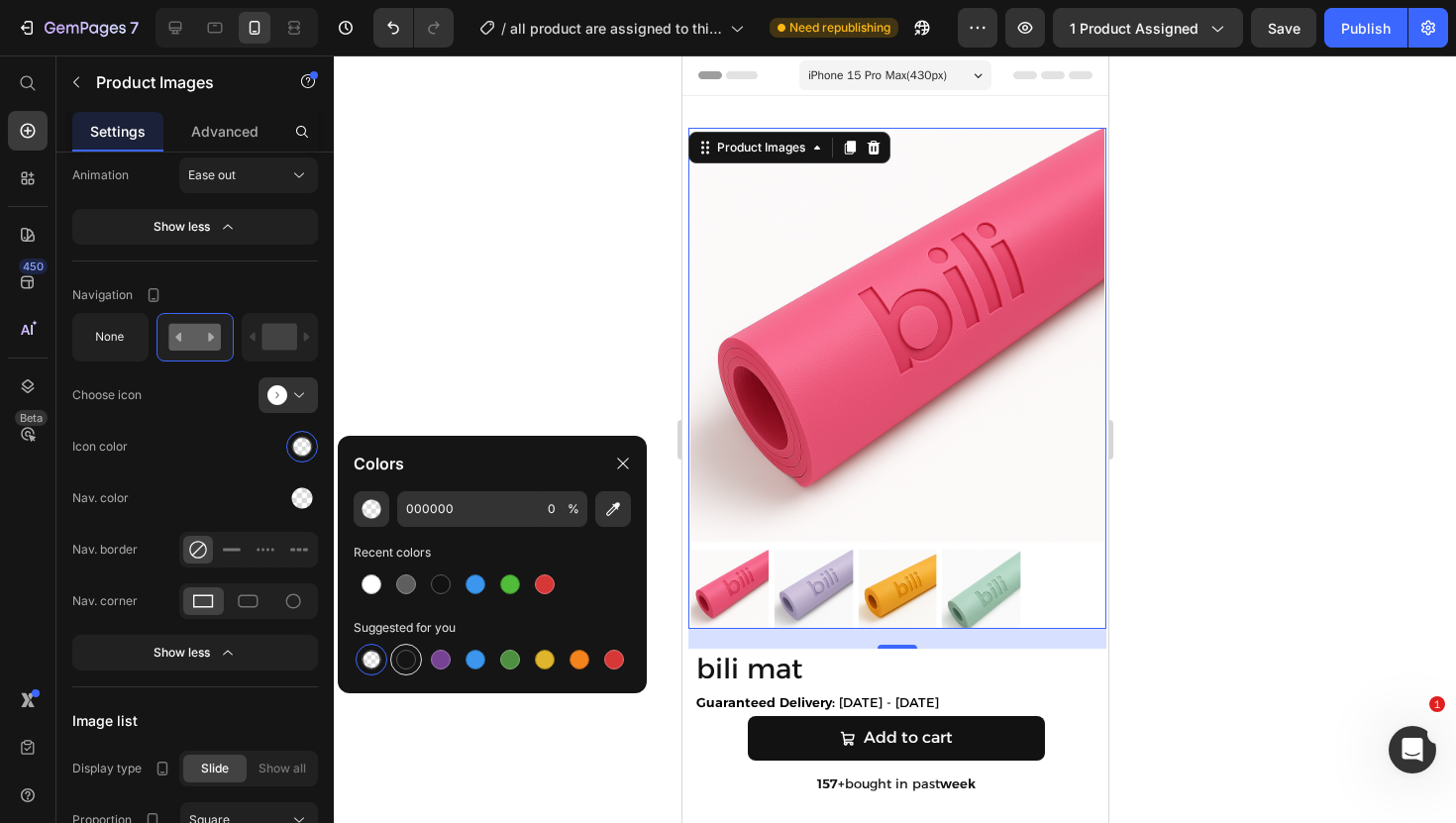 click at bounding box center (406, 660) 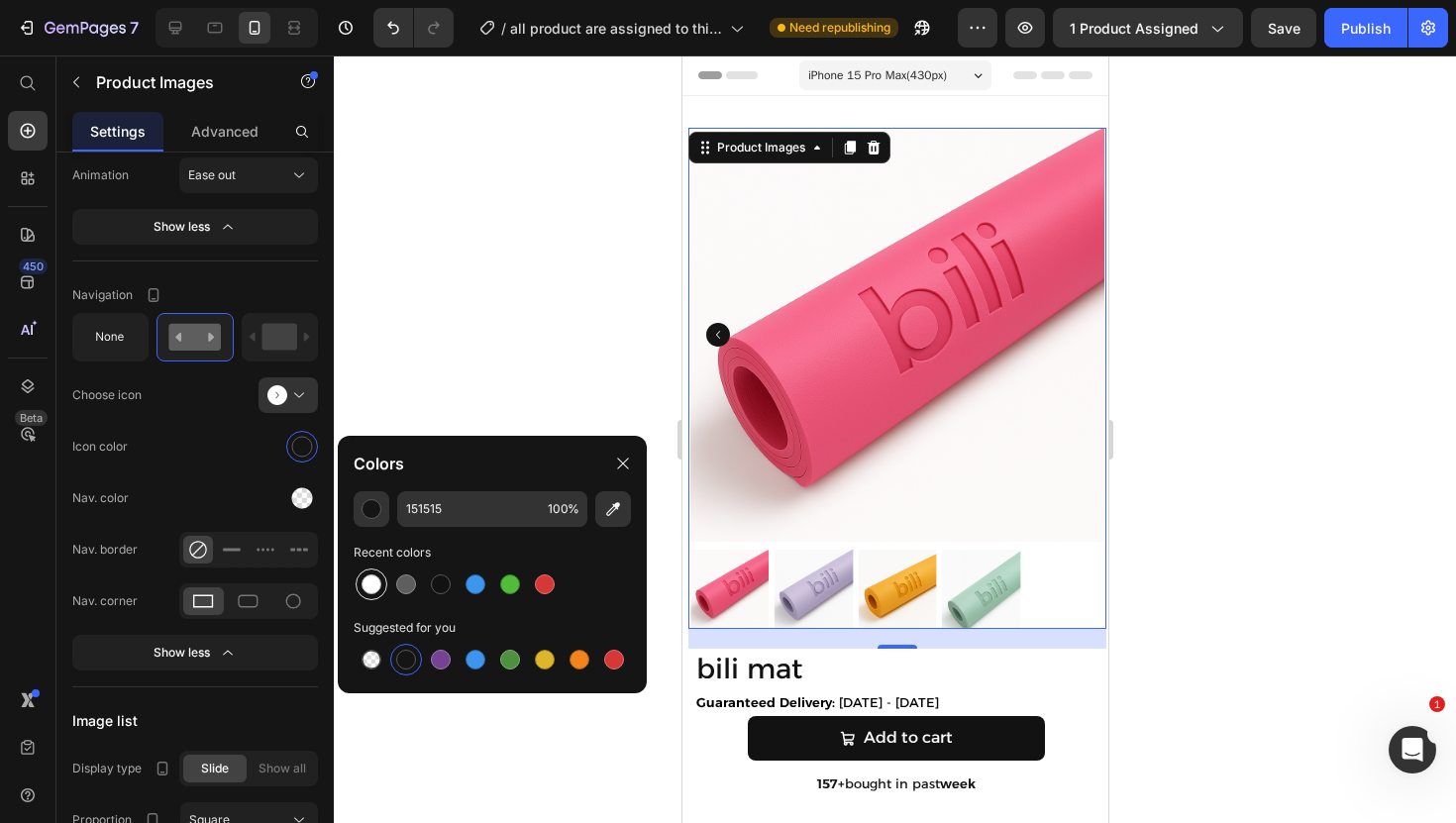 click at bounding box center [371, 584] 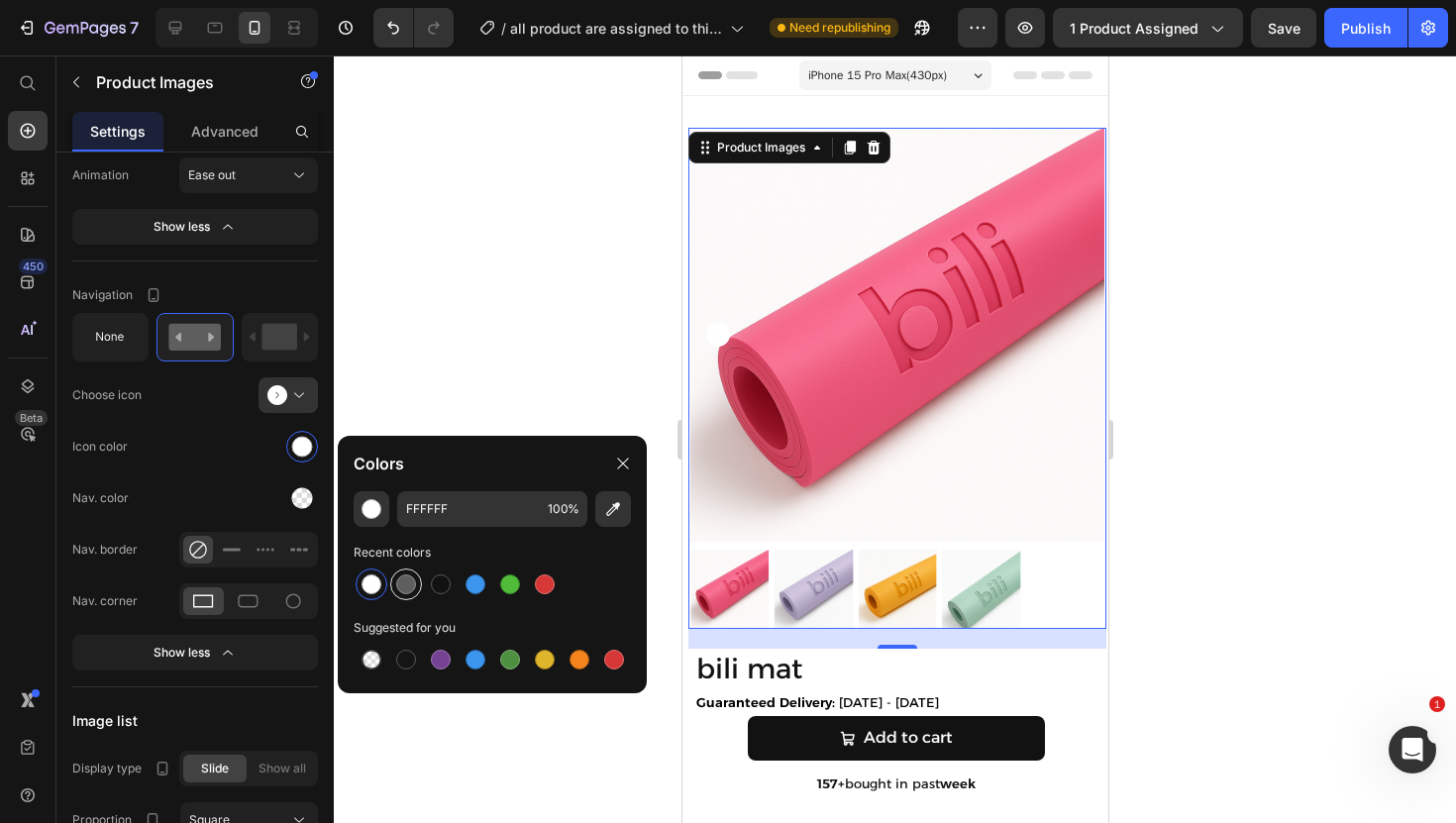 click at bounding box center (406, 584) 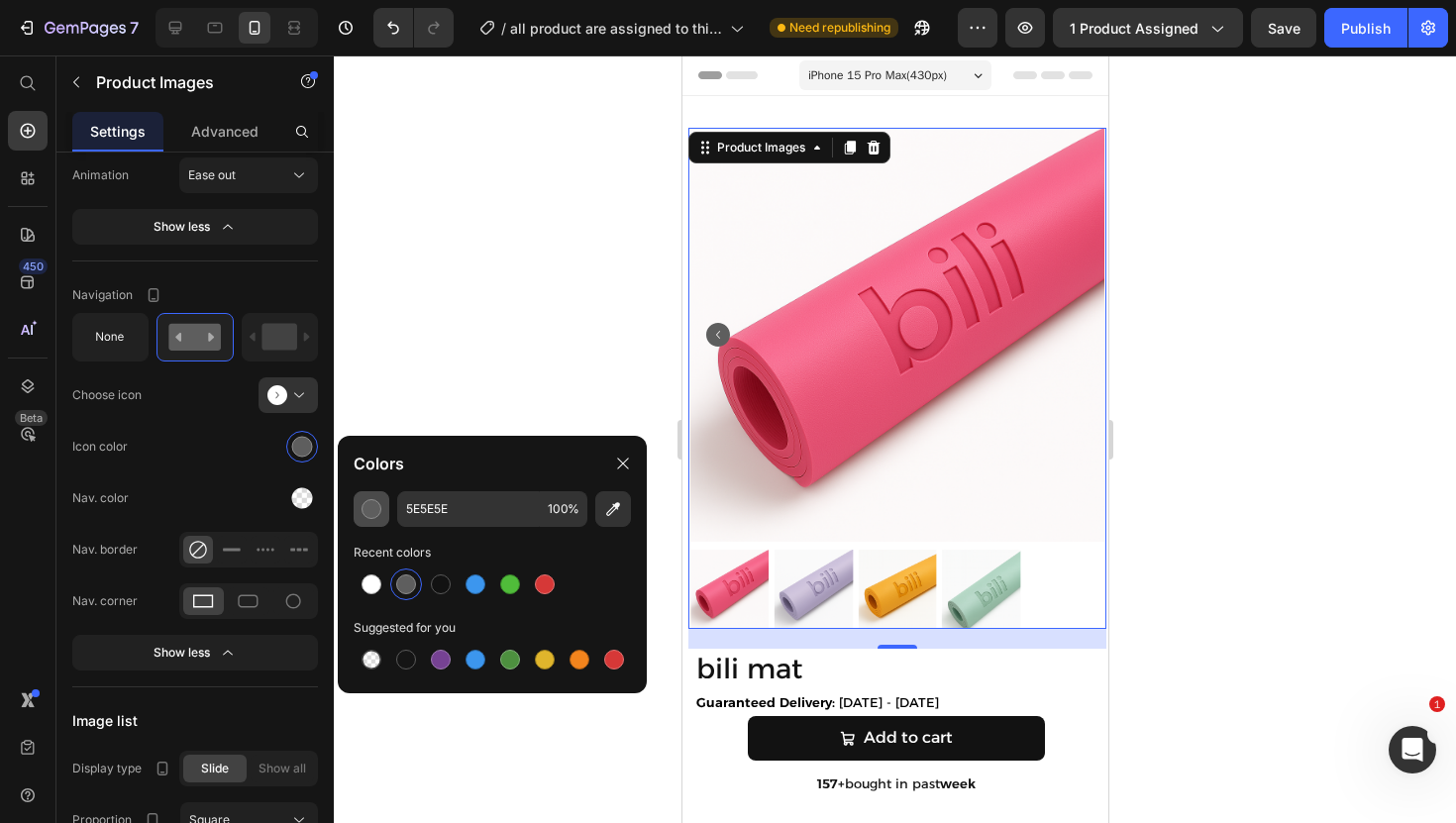 click at bounding box center [371, 509] 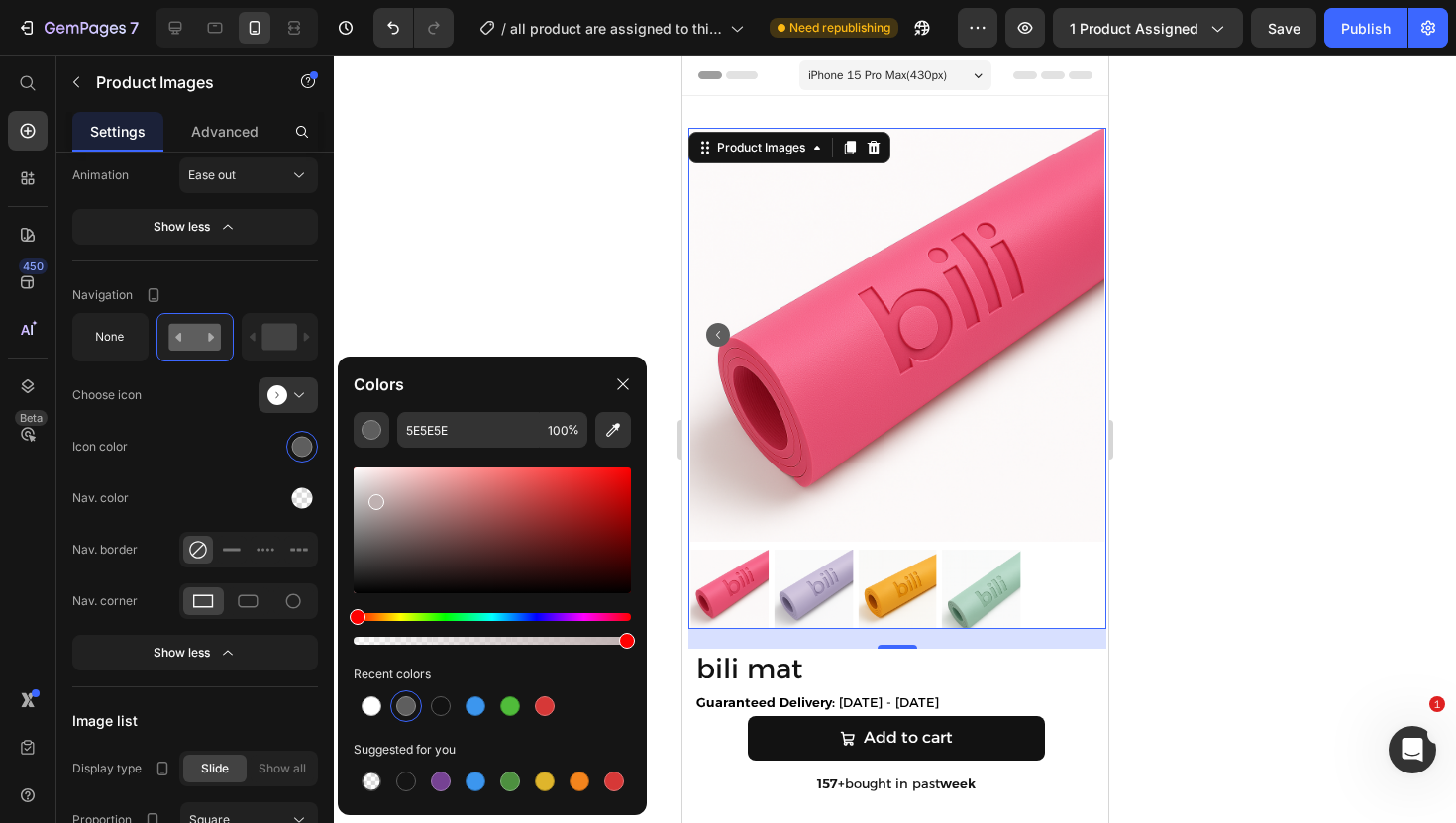 drag, startPoint x: 382, startPoint y: 519, endPoint x: 370, endPoint y: 493, distance: 28.635642 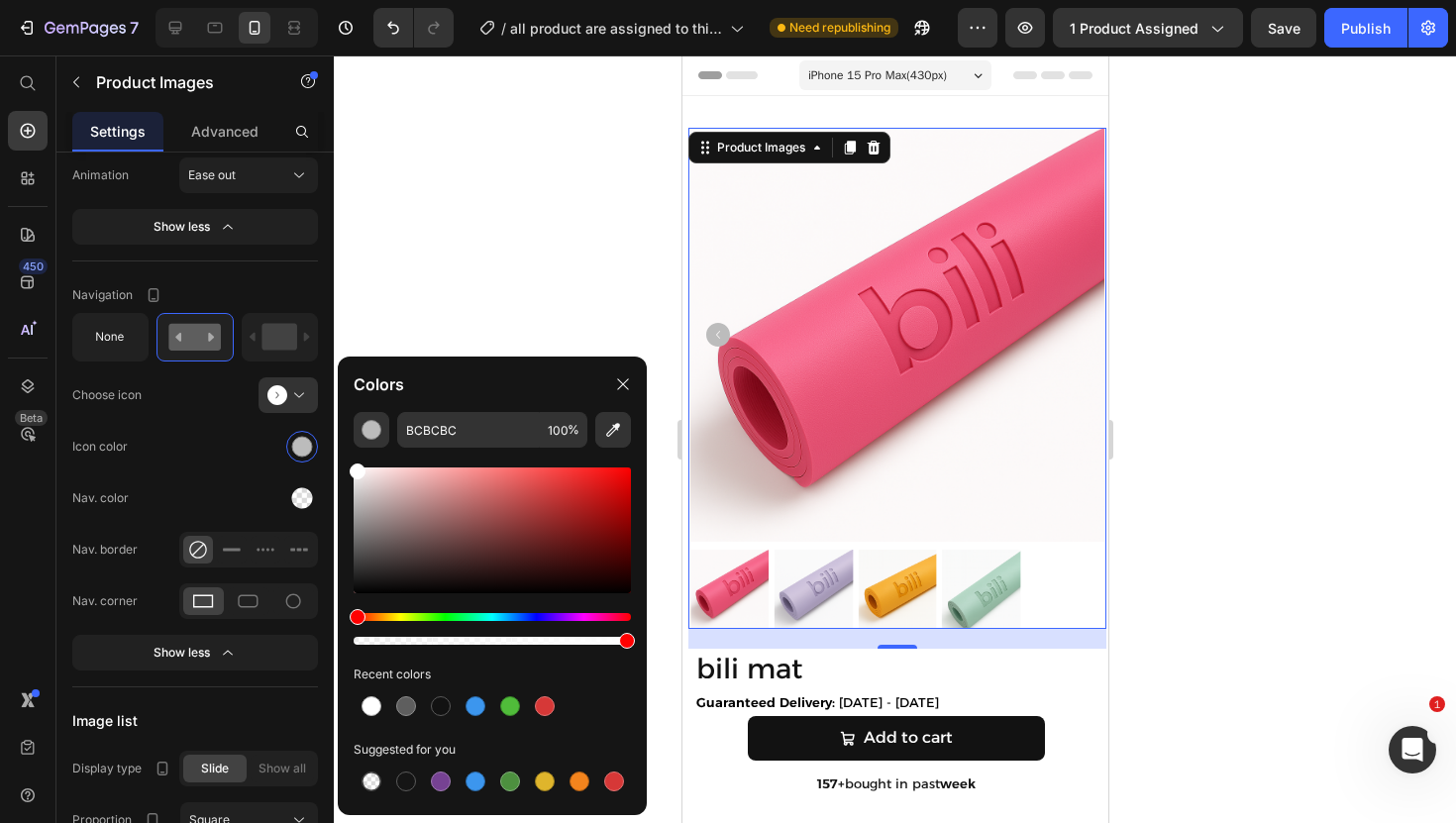 drag, startPoint x: 376, startPoint y: 497, endPoint x: 342, endPoint y: 461, distance: 49.517674 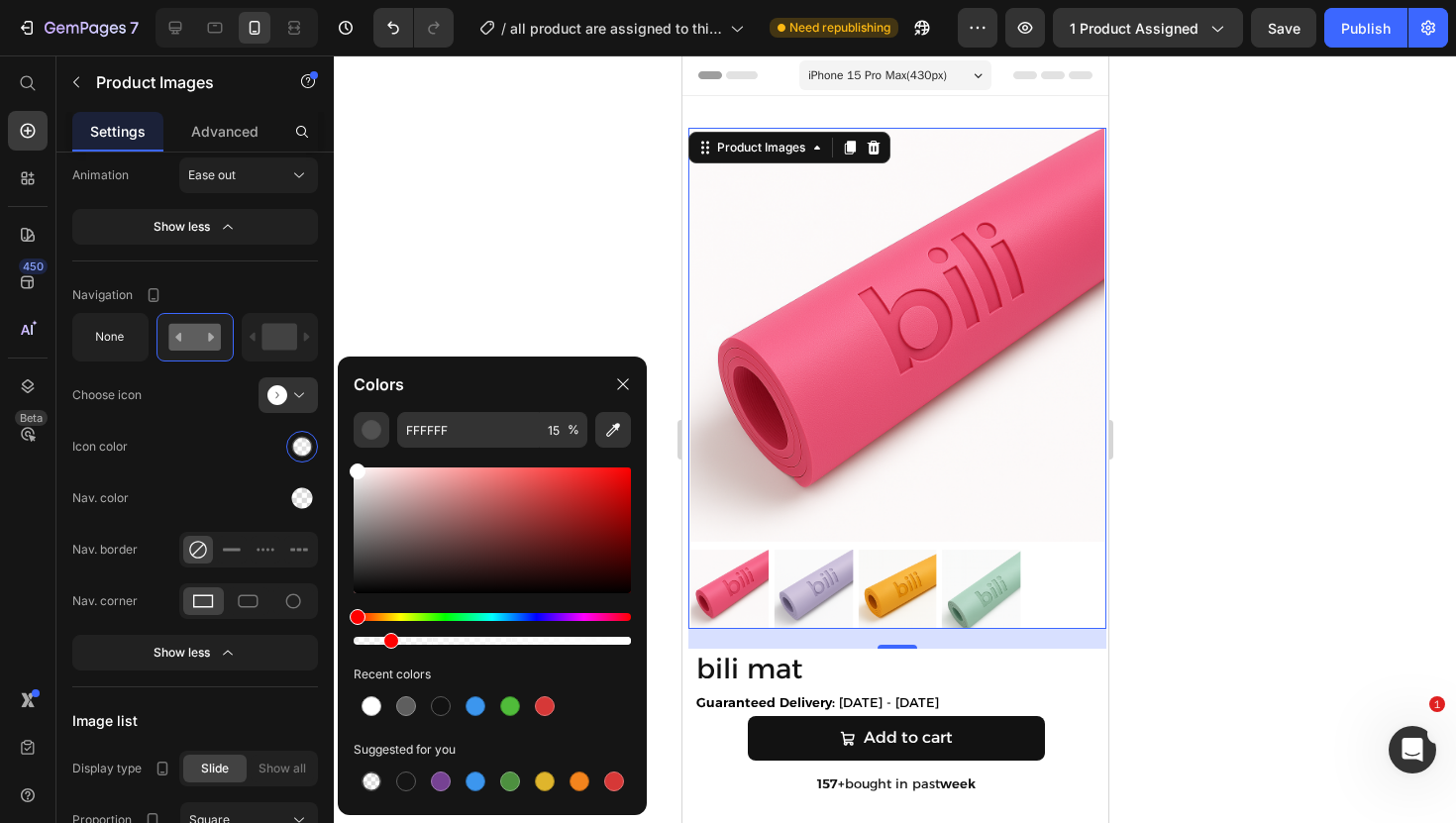 drag, startPoint x: 593, startPoint y: 643, endPoint x: 387, endPoint y: 641, distance: 206.00971 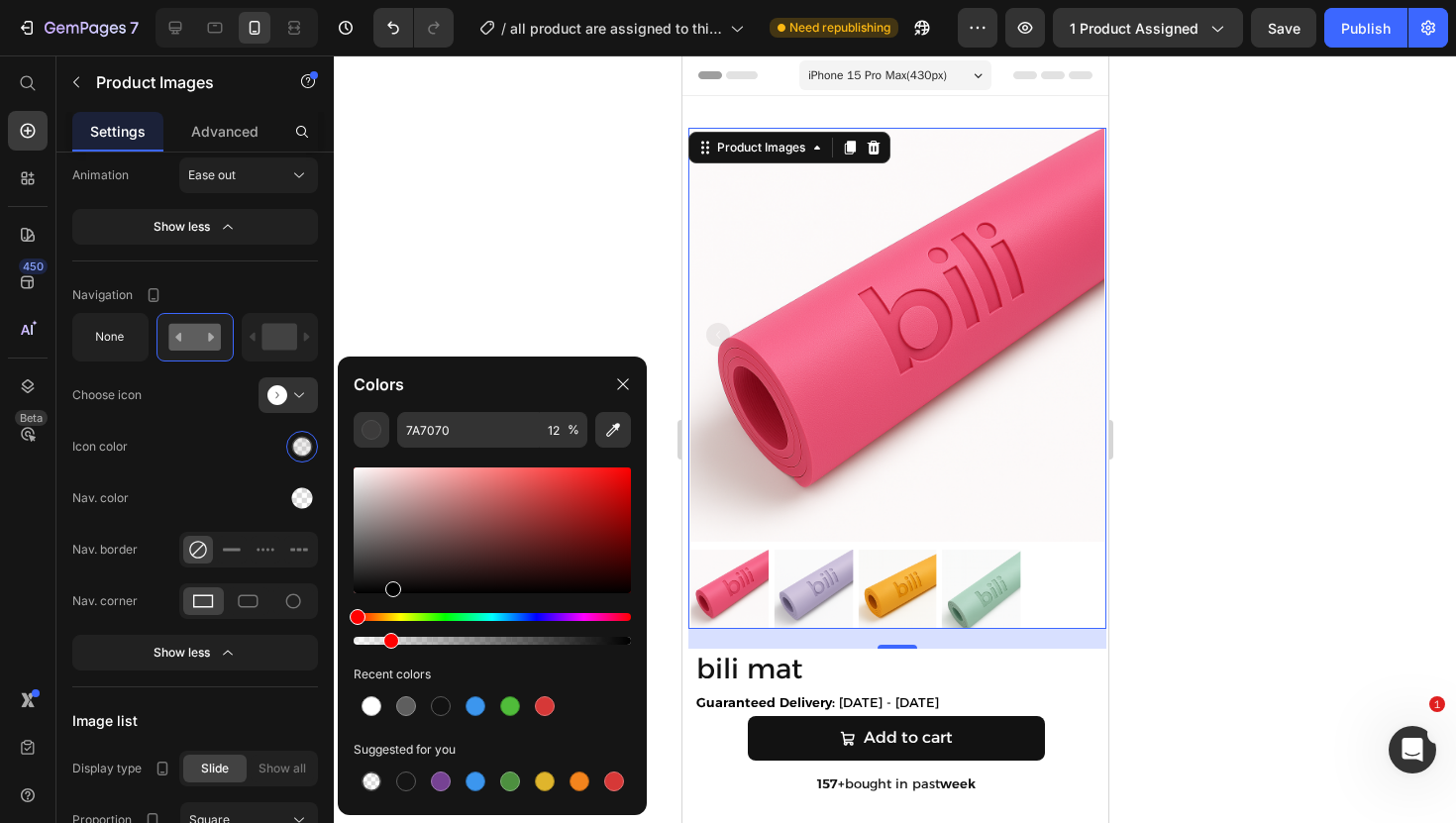 drag, startPoint x: 377, startPoint y: 532, endPoint x: 391, endPoint y: 608, distance: 77.27872 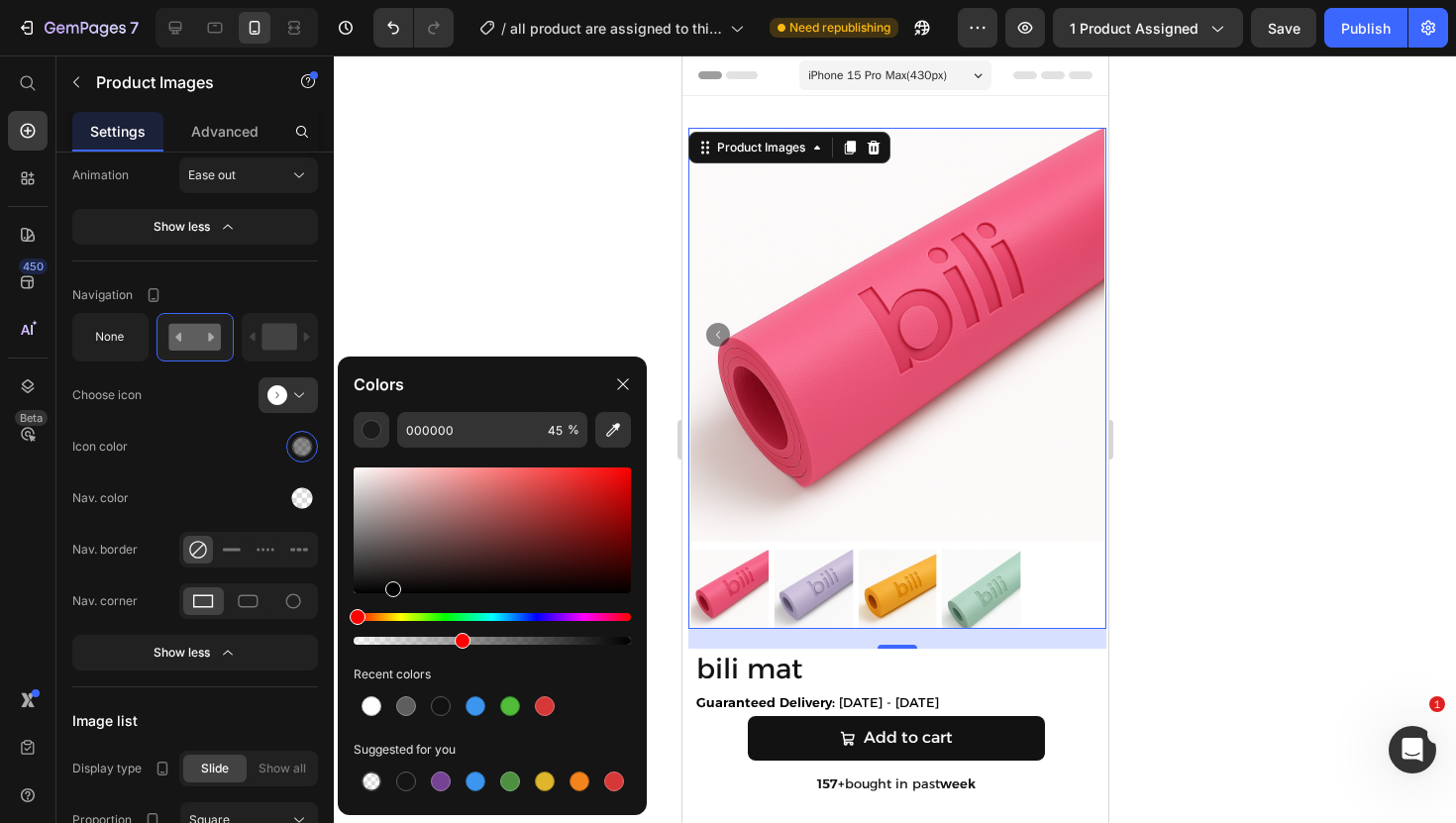 drag, startPoint x: 394, startPoint y: 640, endPoint x: 457, endPoint y: 642, distance: 63.03174 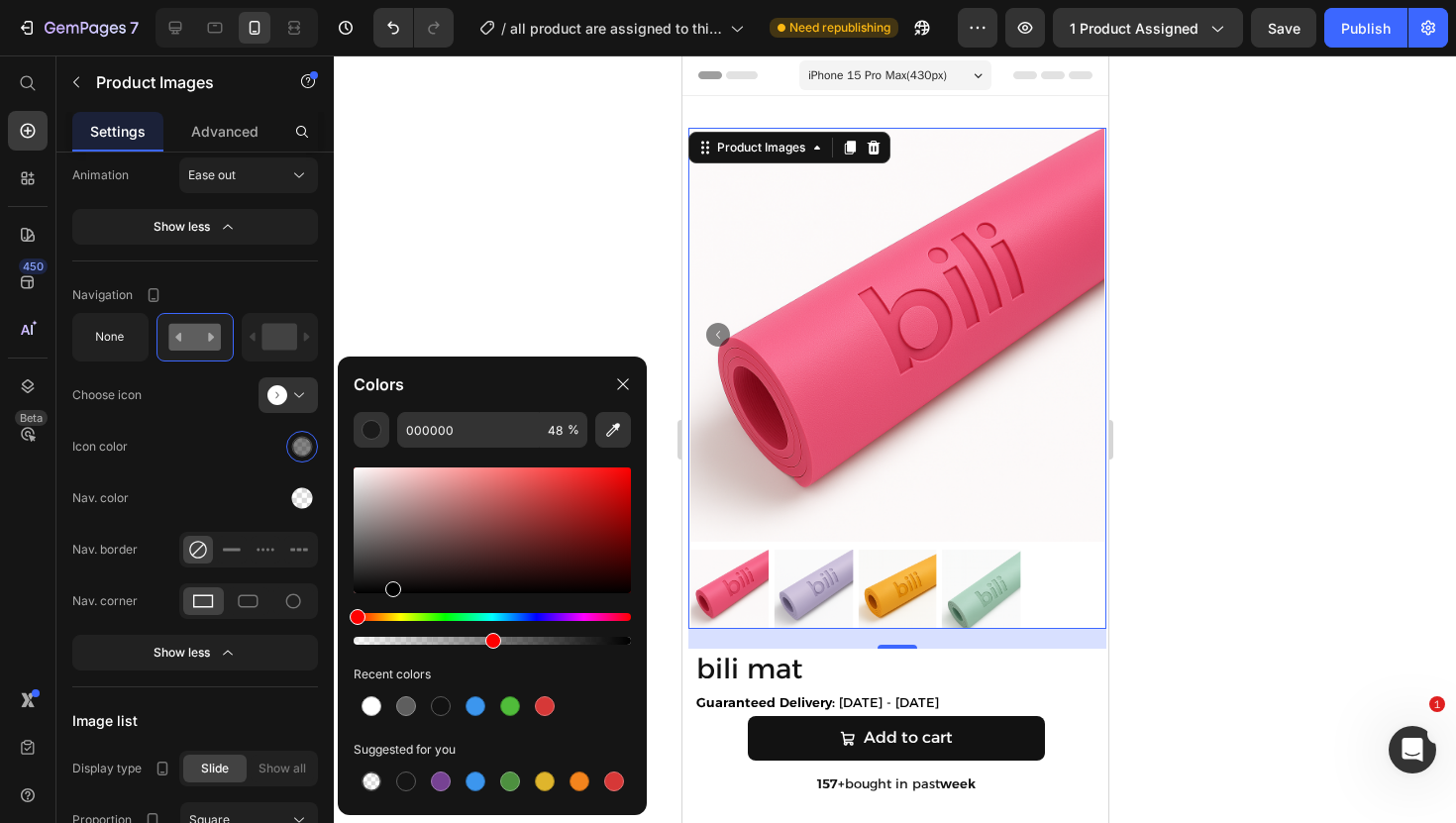 drag, startPoint x: 487, startPoint y: 640, endPoint x: 523, endPoint y: 639, distance: 36.013886 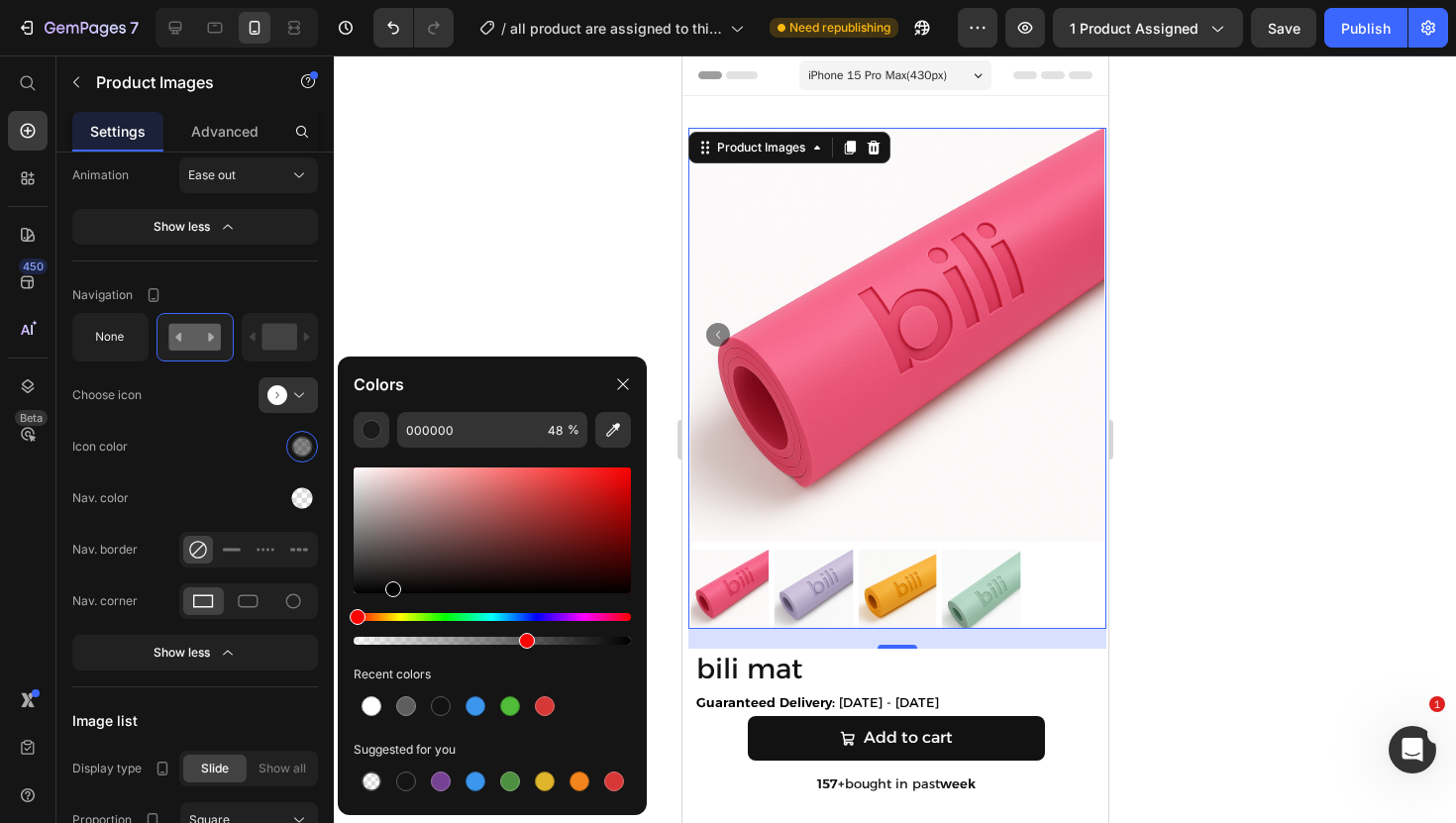 type on "61" 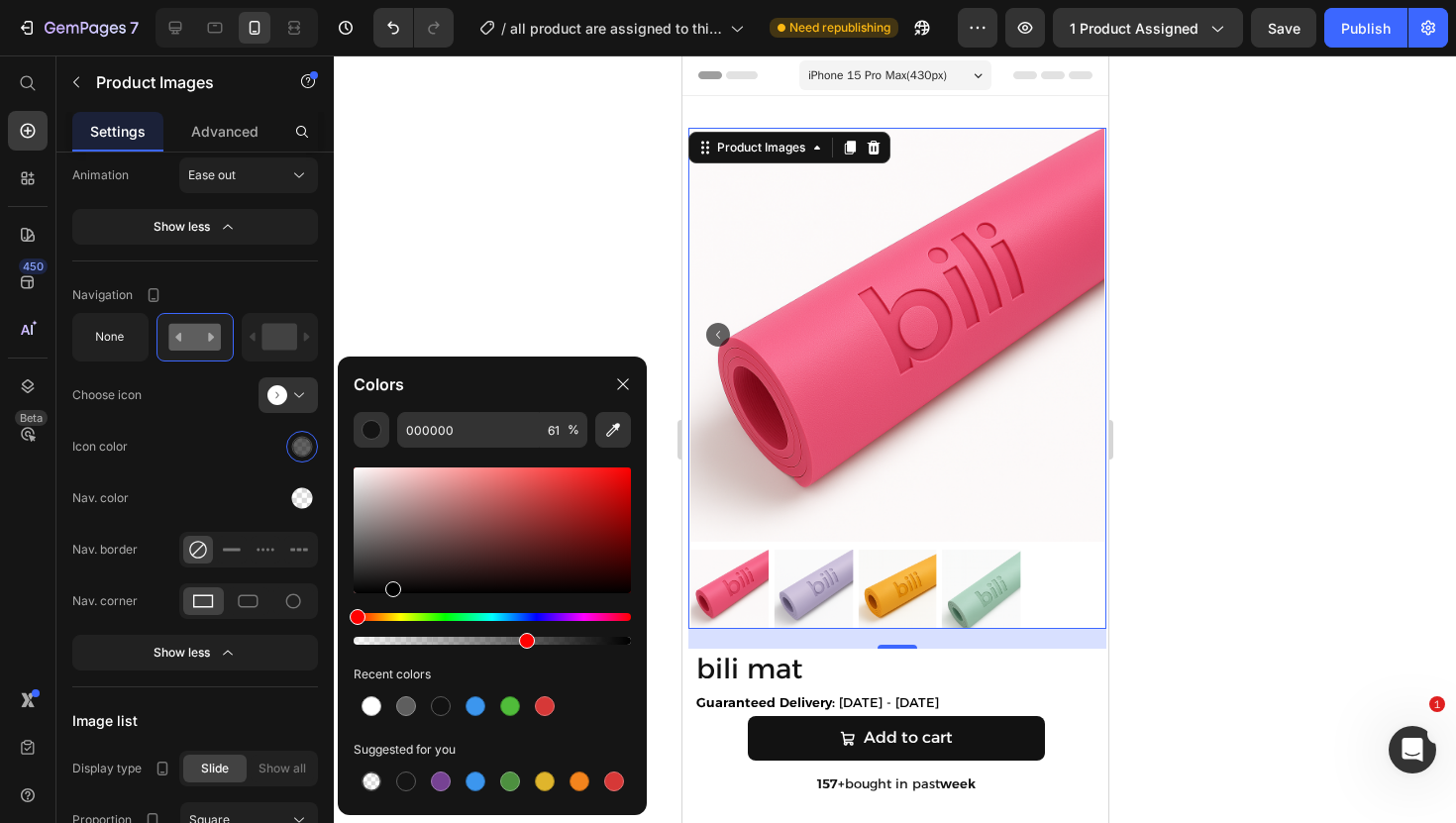 click 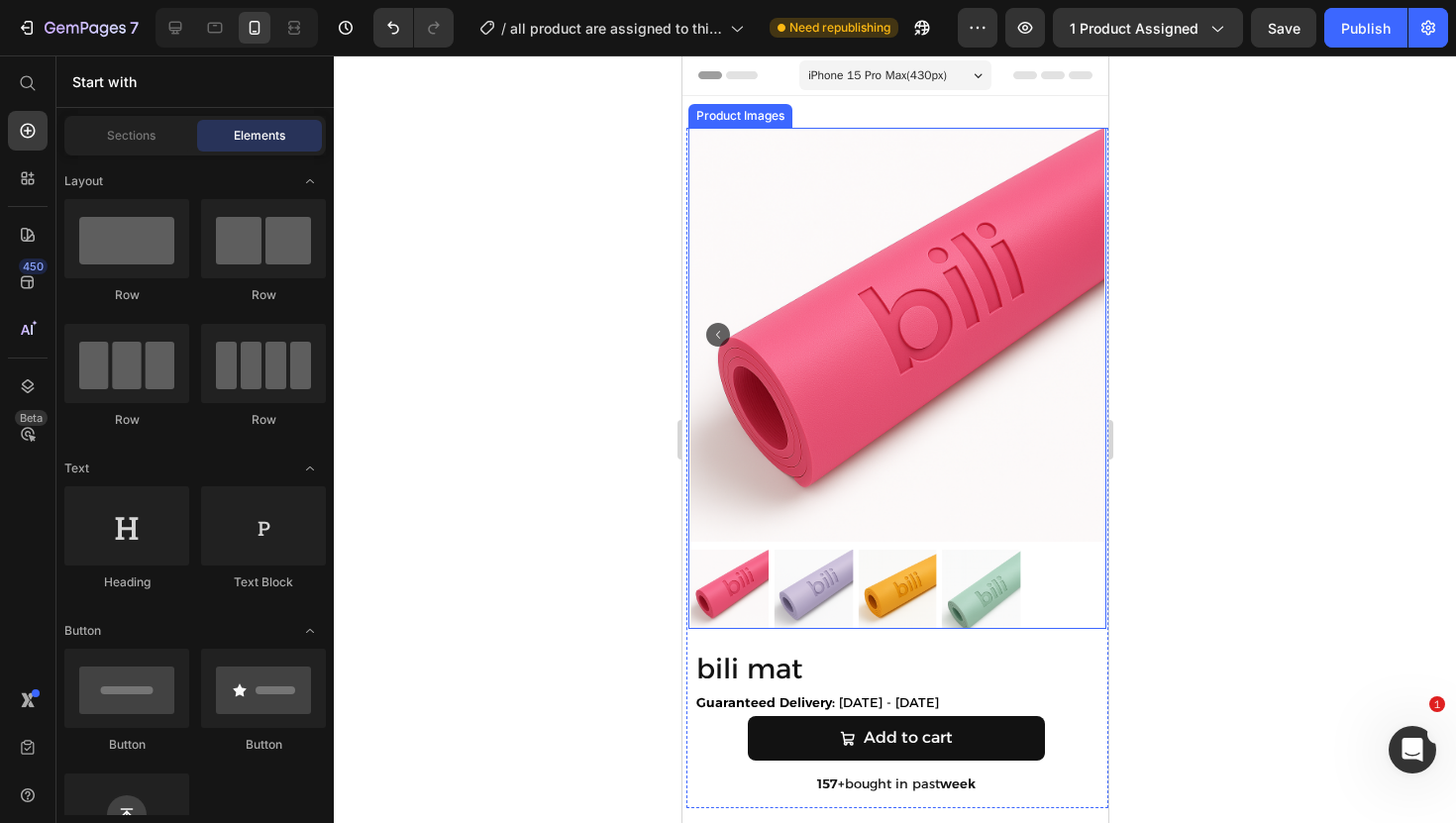 click 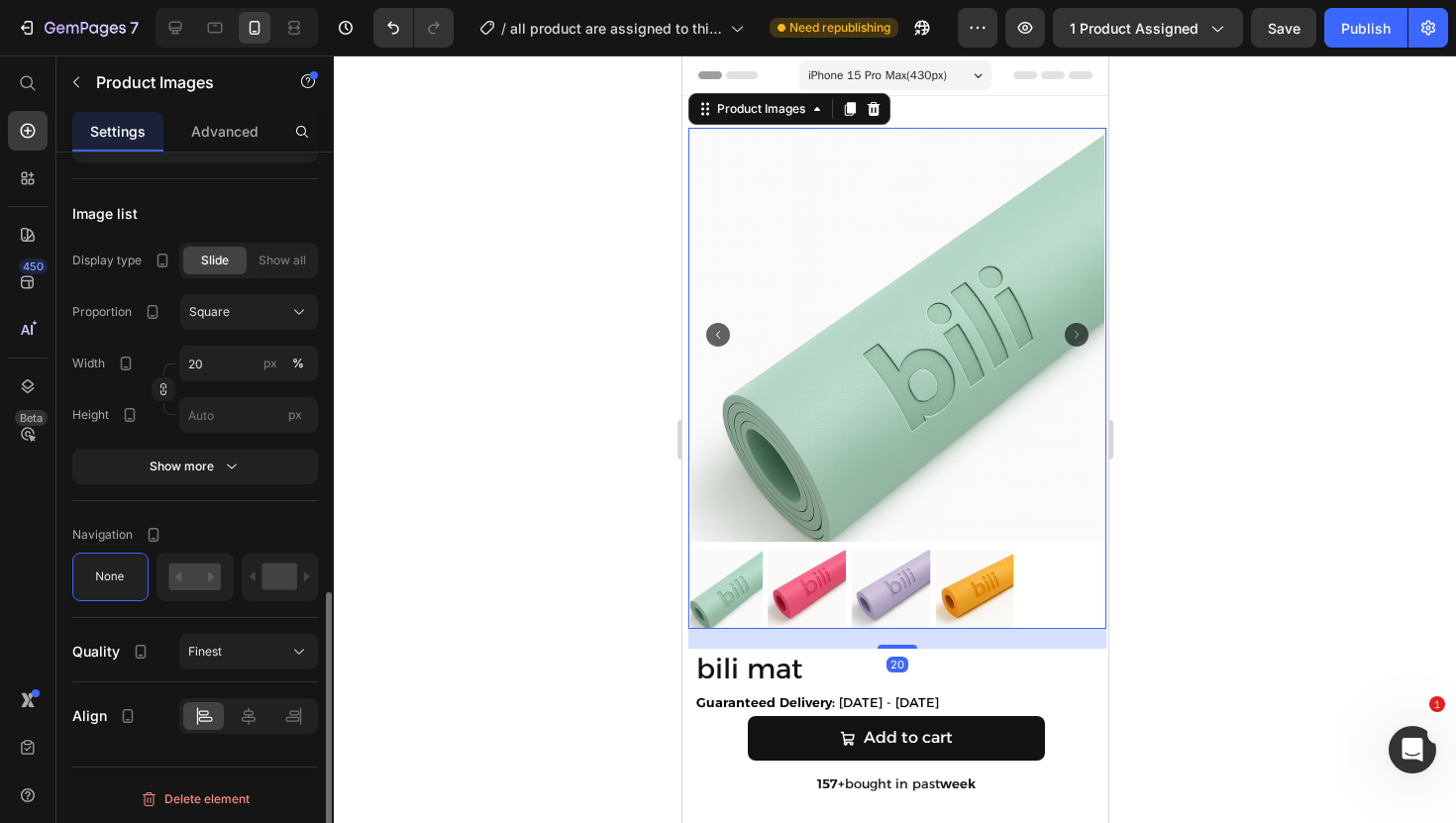 click 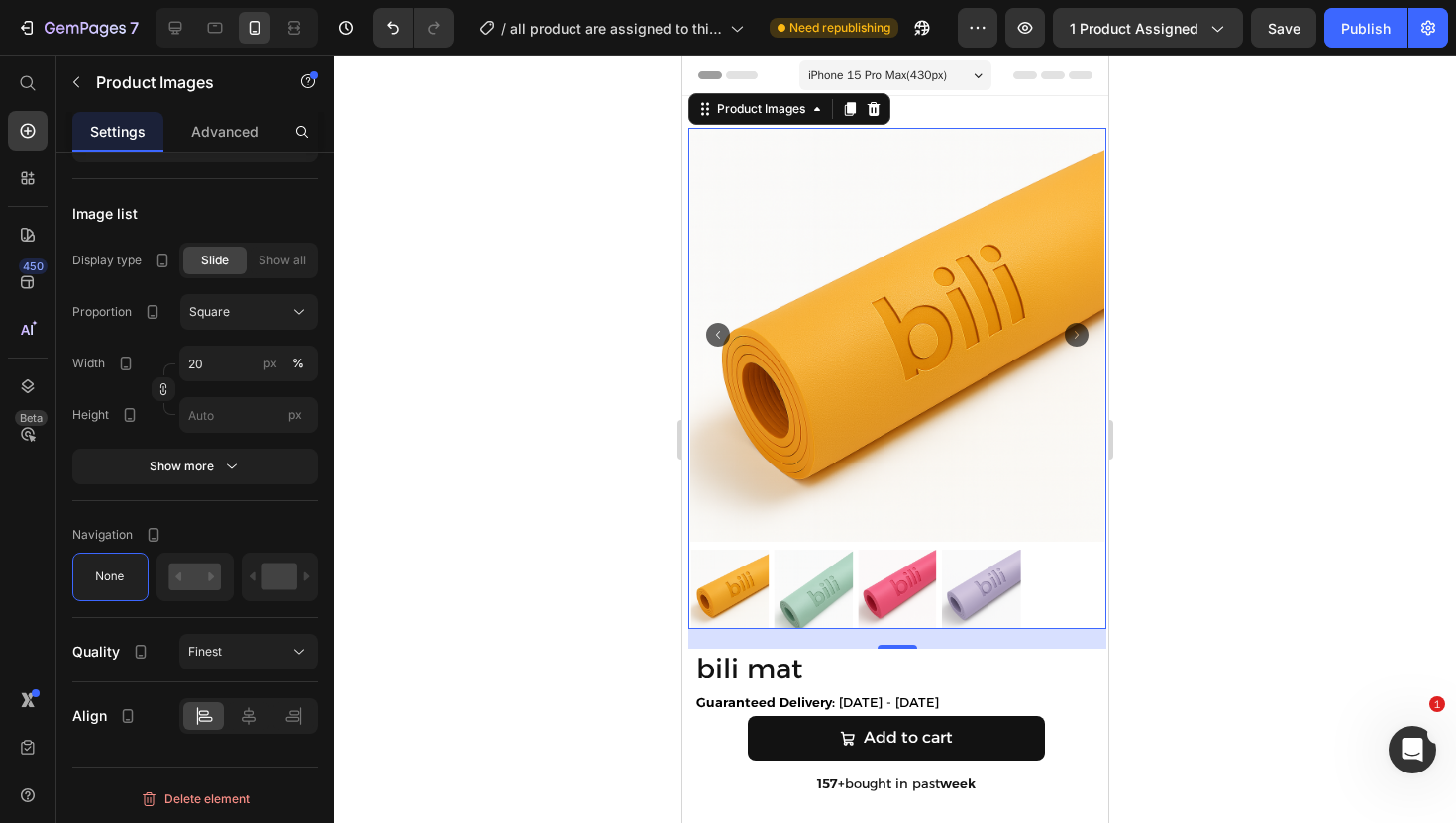 click 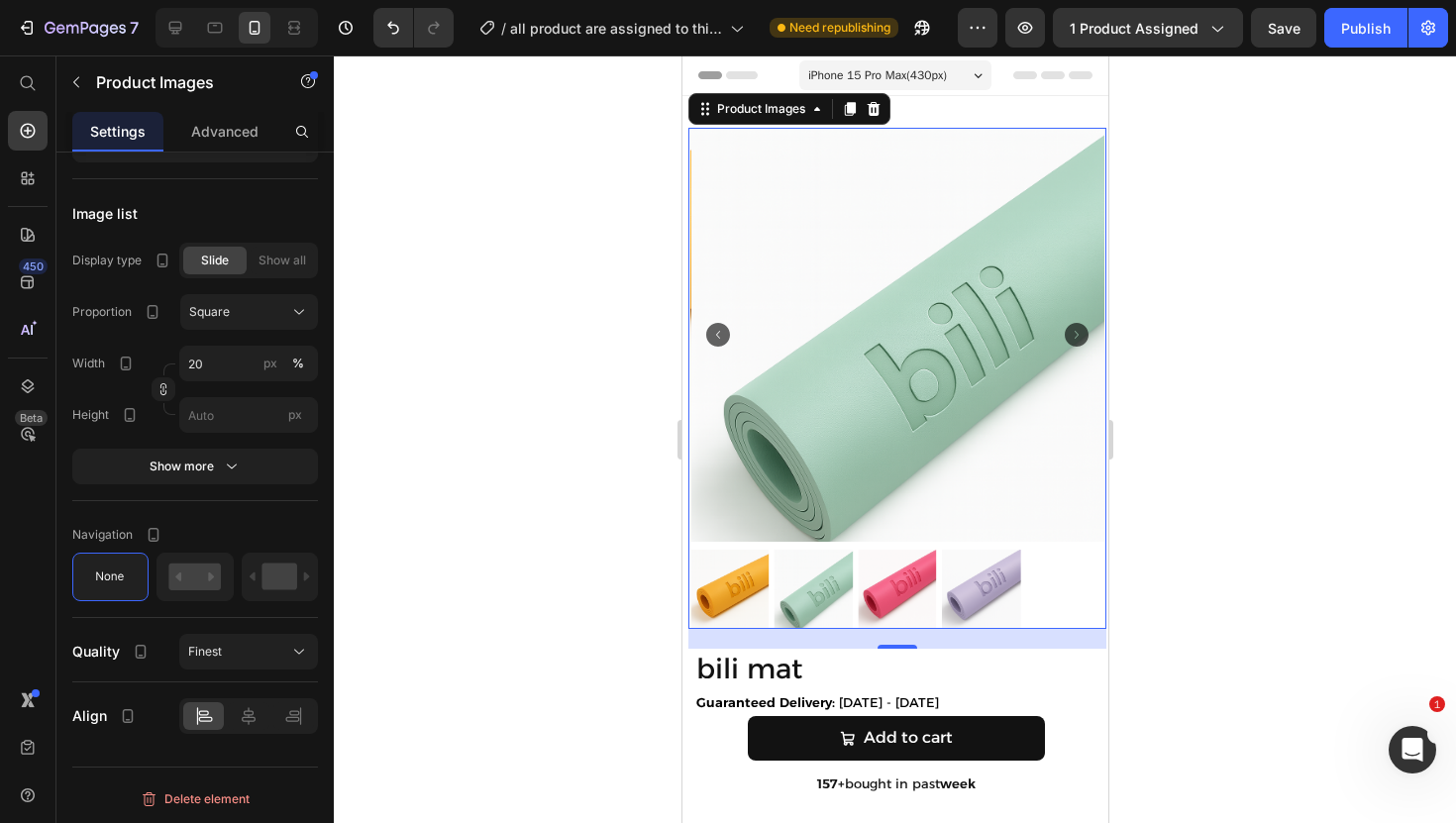 click 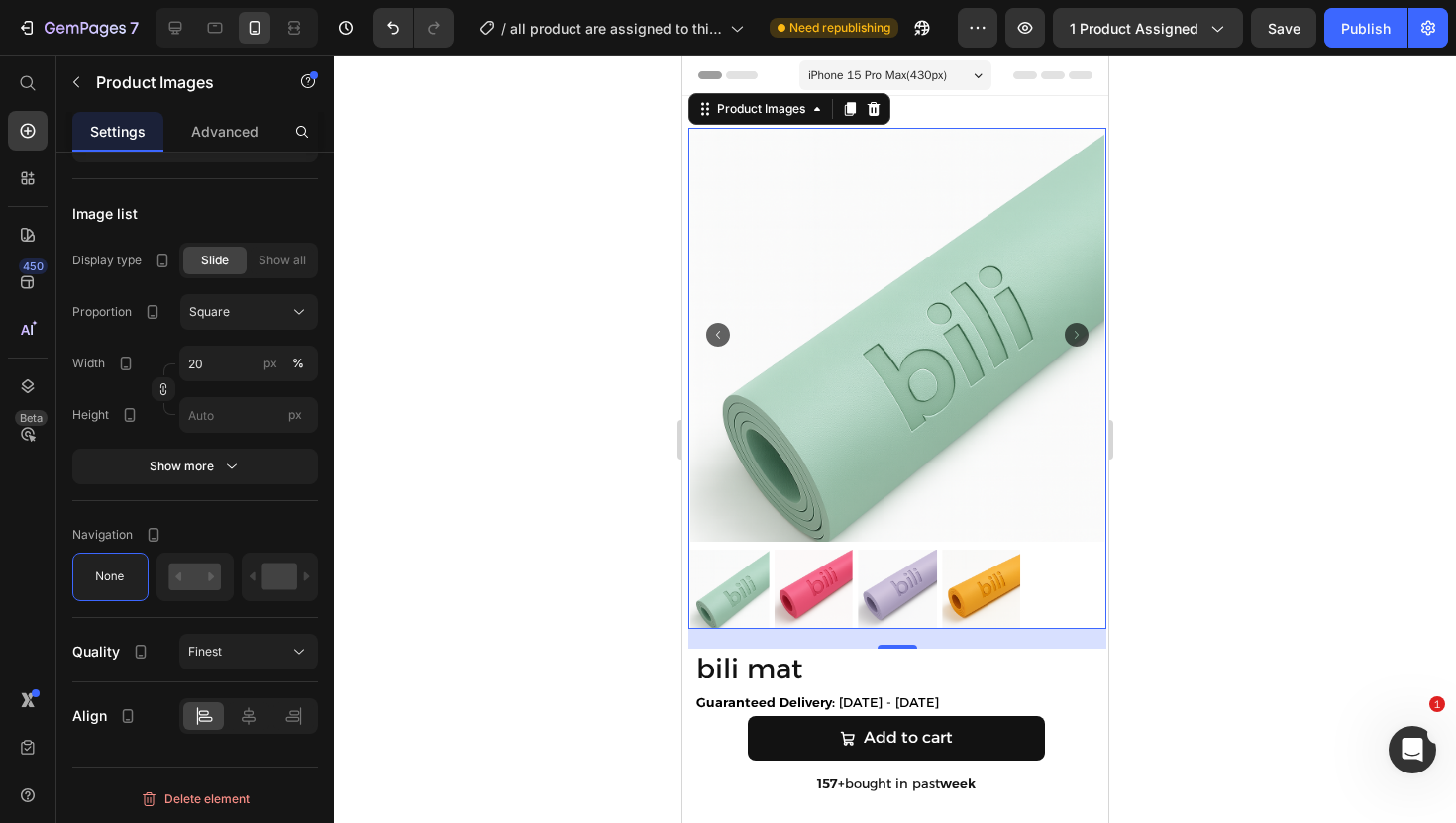click 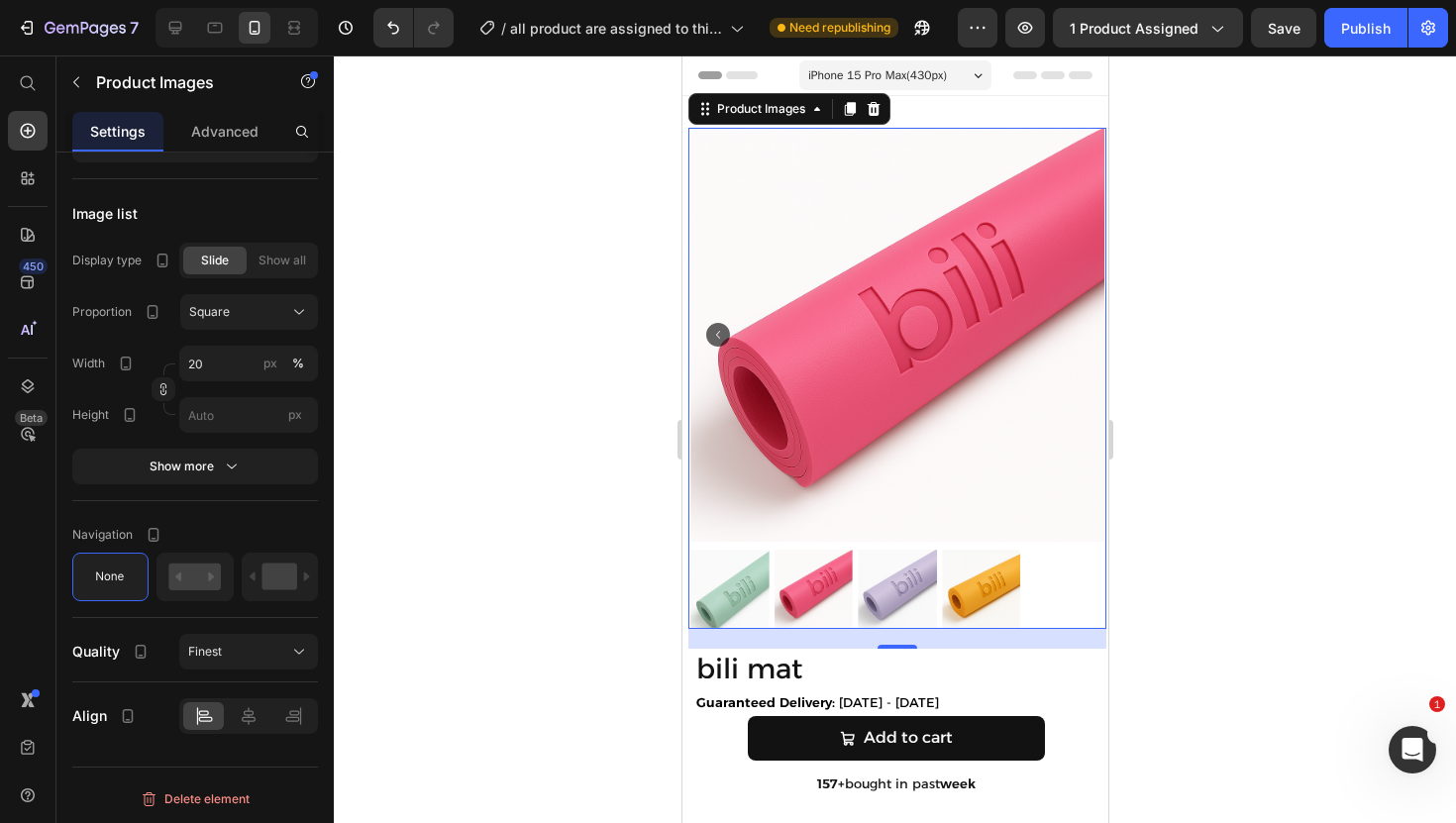 click at bounding box center (896, 335) 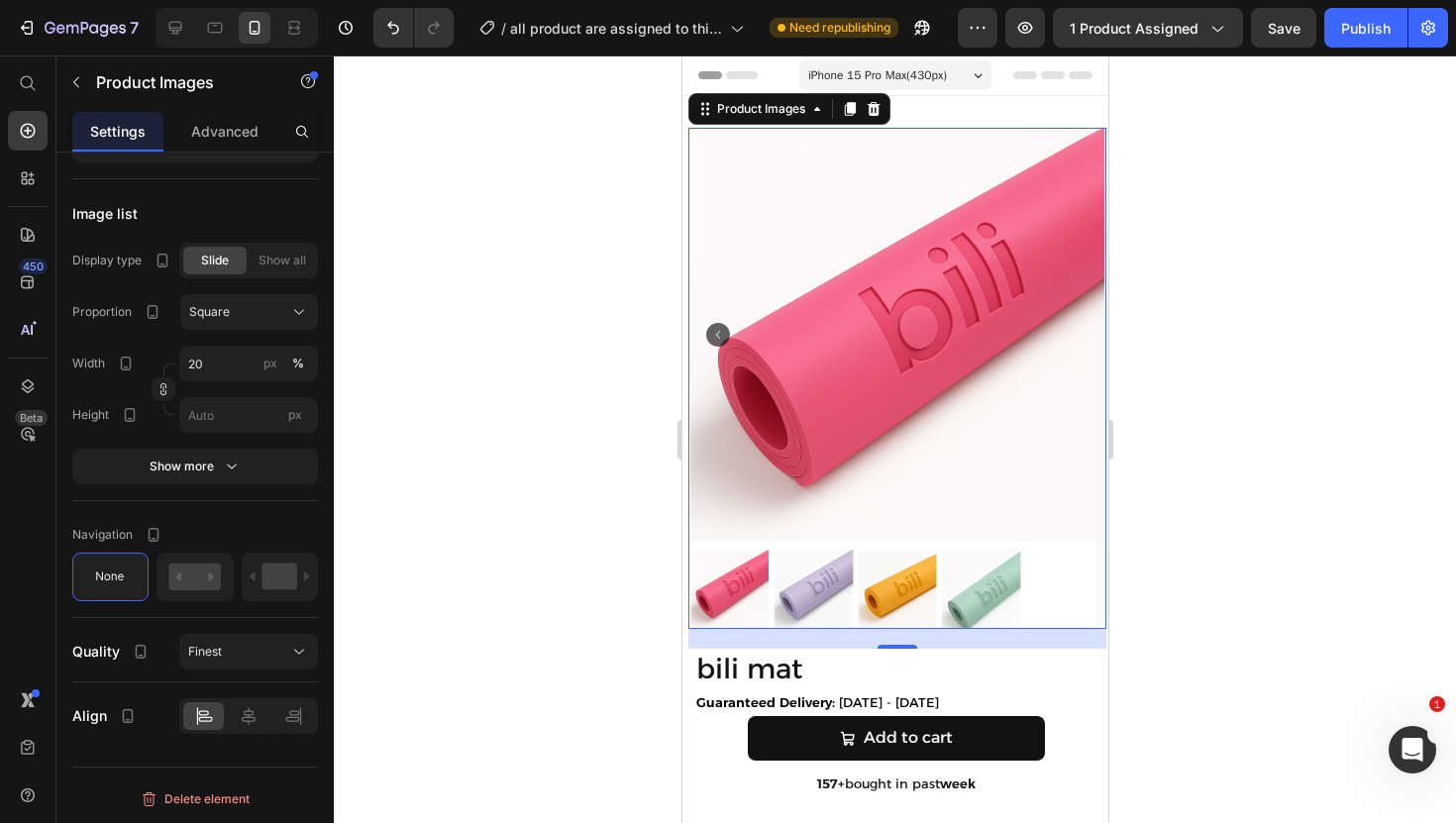 click 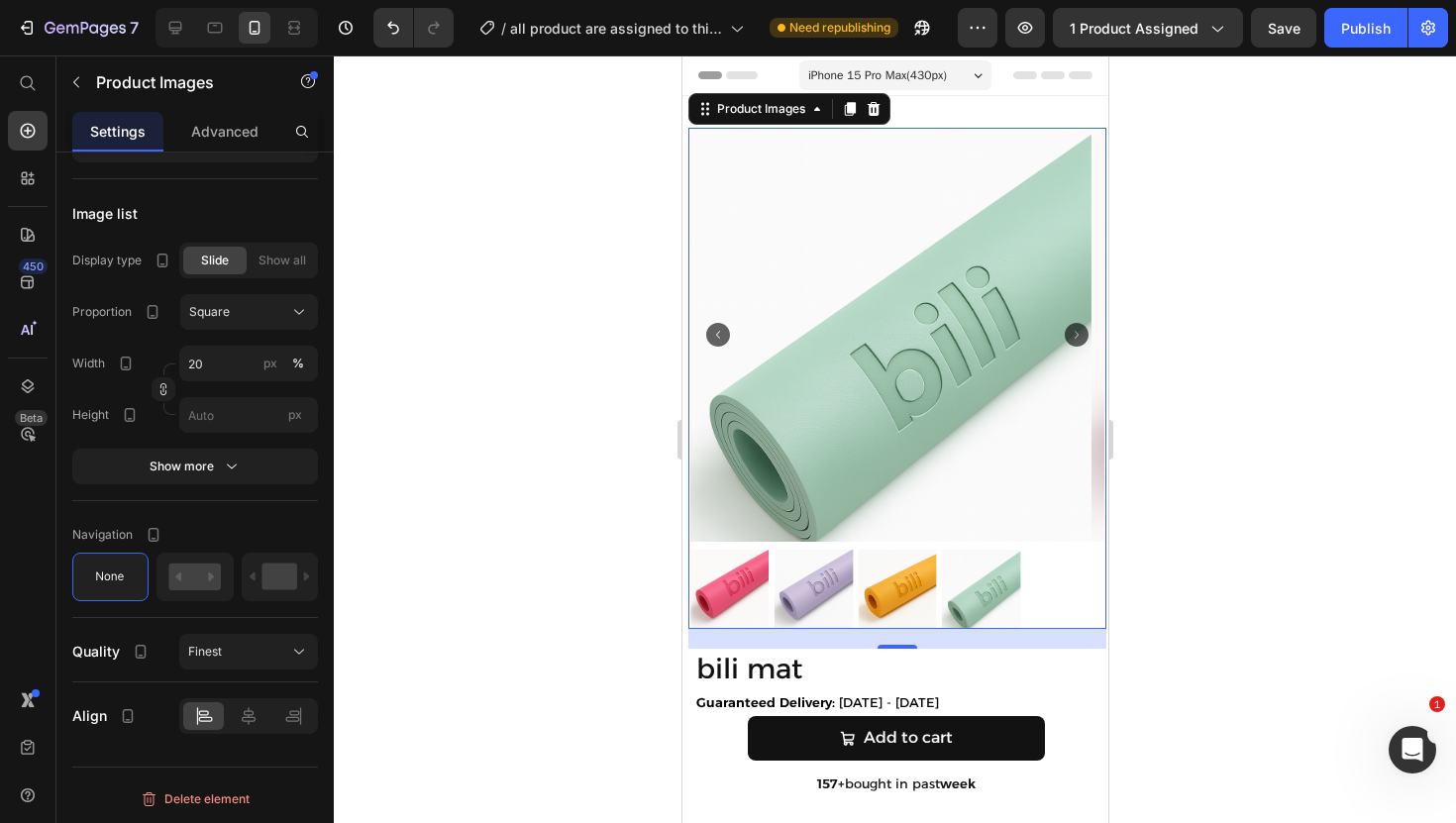 click 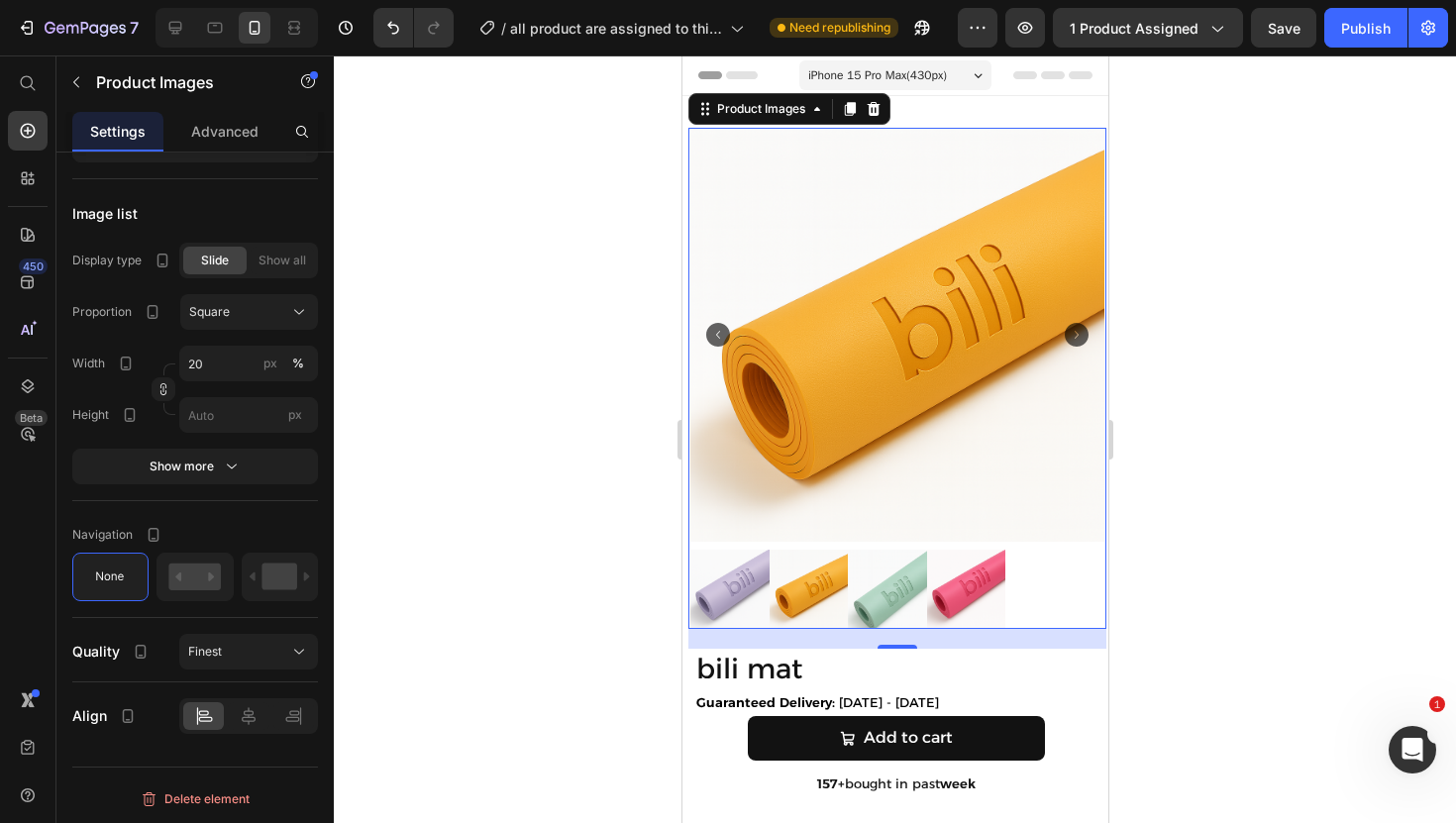 click 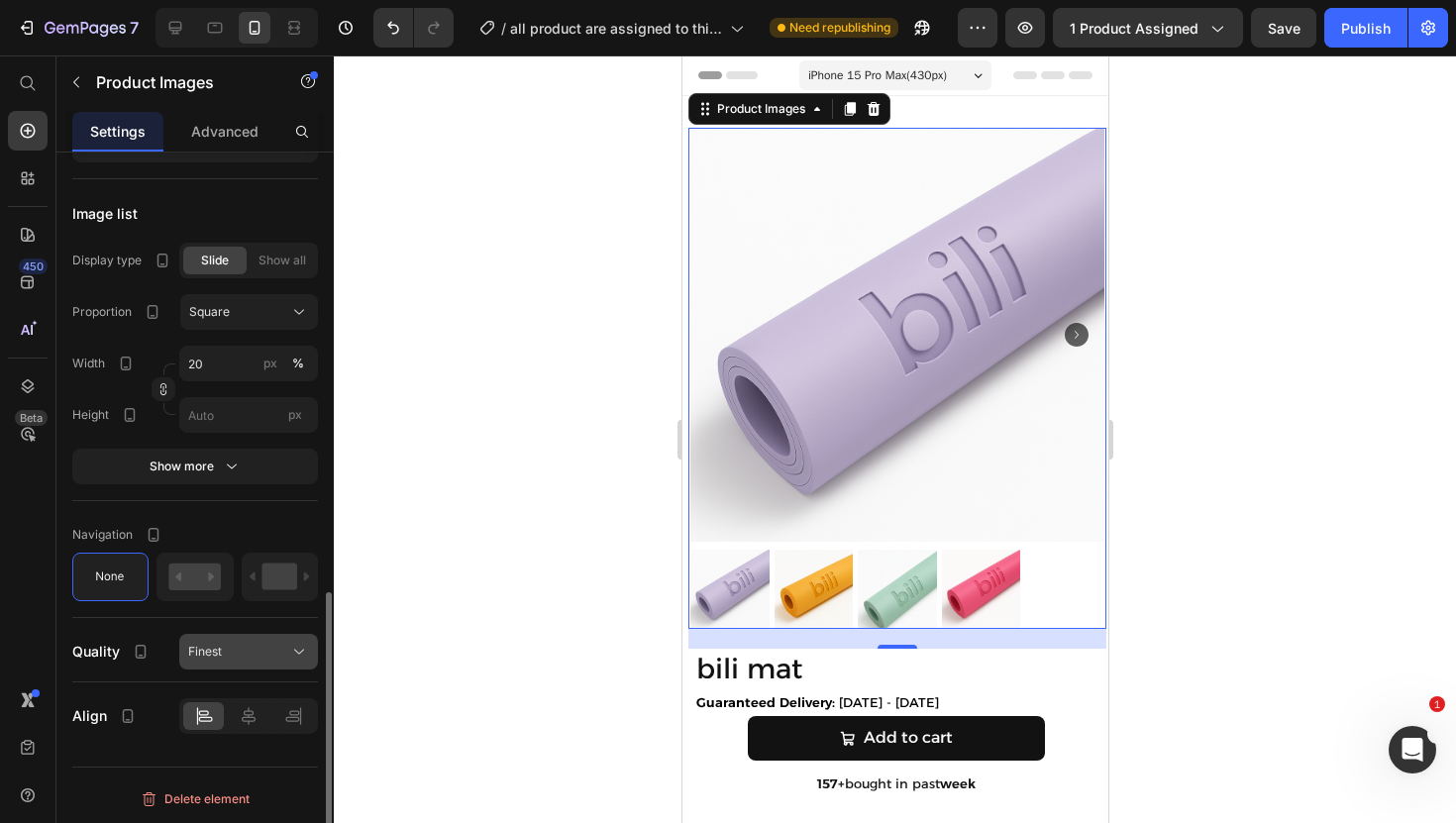 click on "Finest" at bounding box center [205, 652] 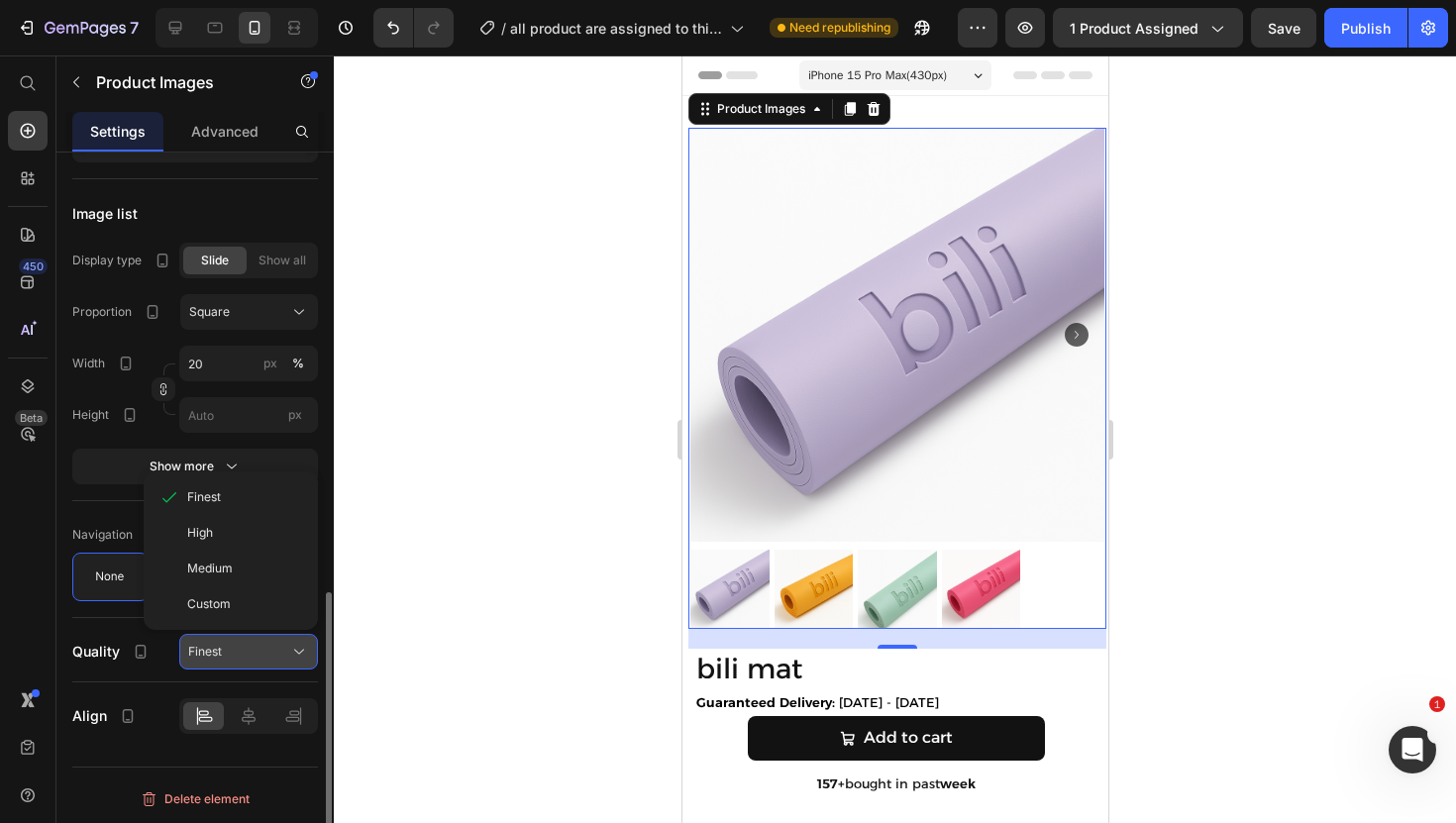 click on "Finest" at bounding box center (205, 652) 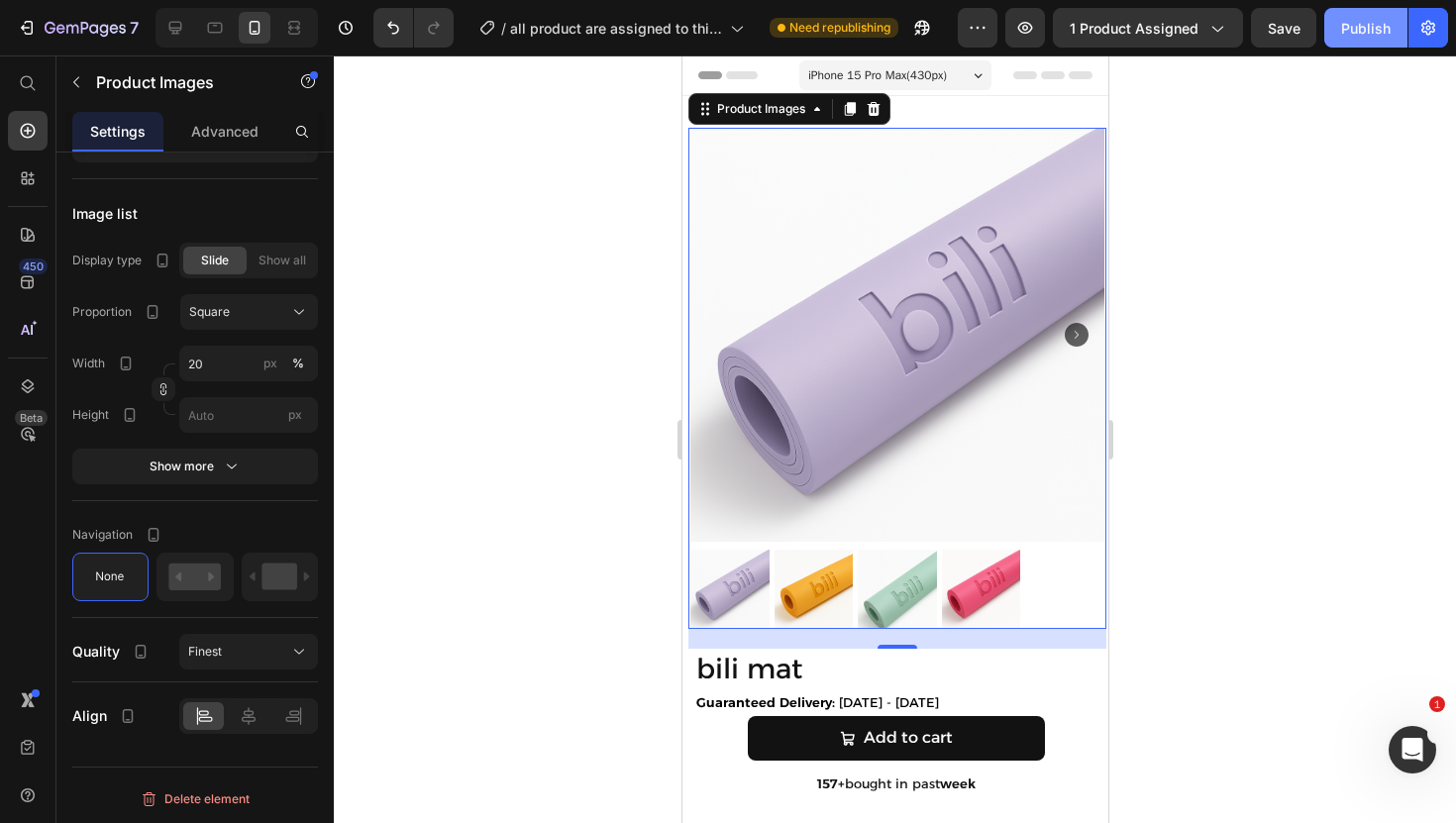 click on "Publish" 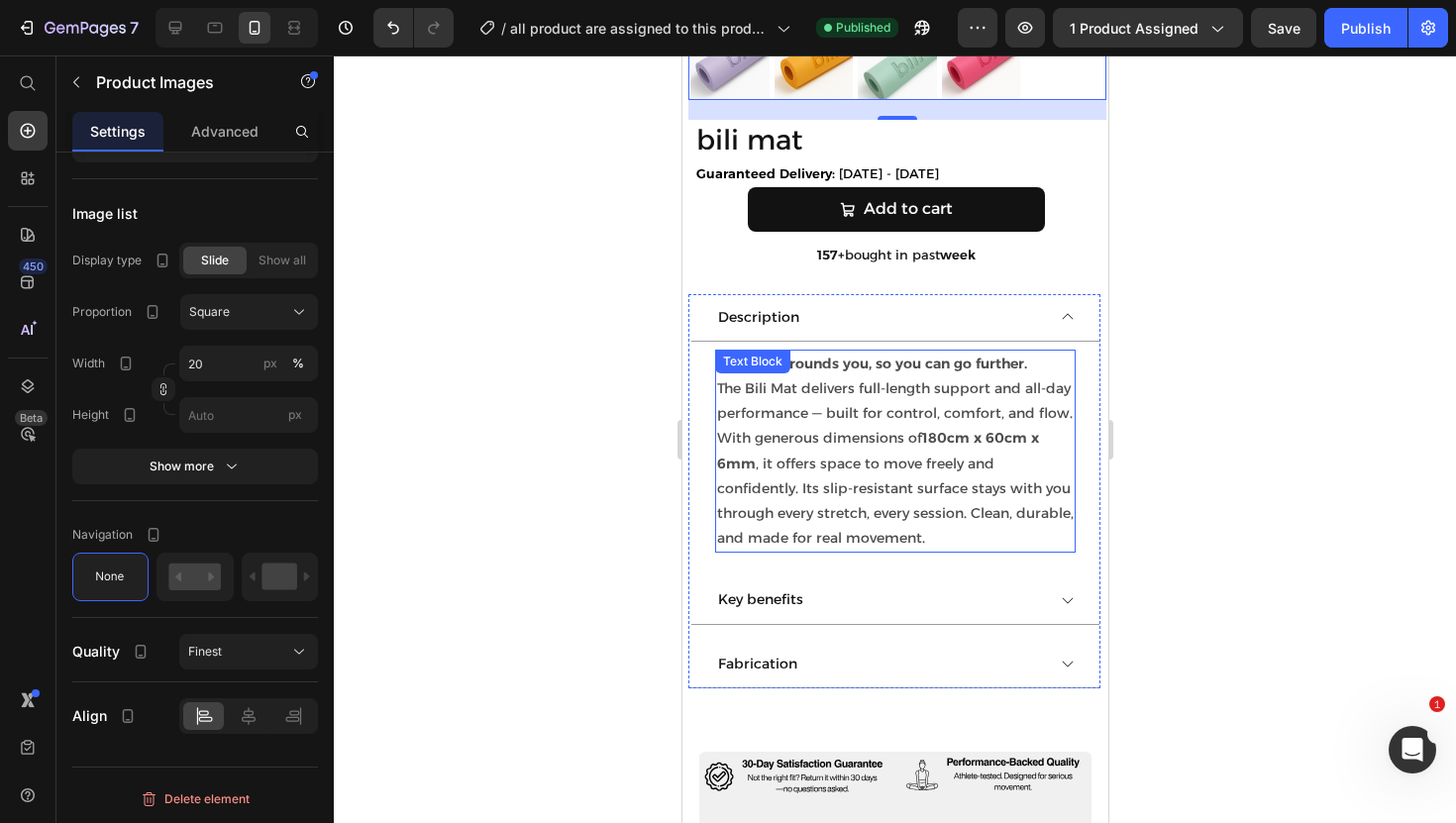 scroll, scrollTop: 535, scrollLeft: 0, axis: vertical 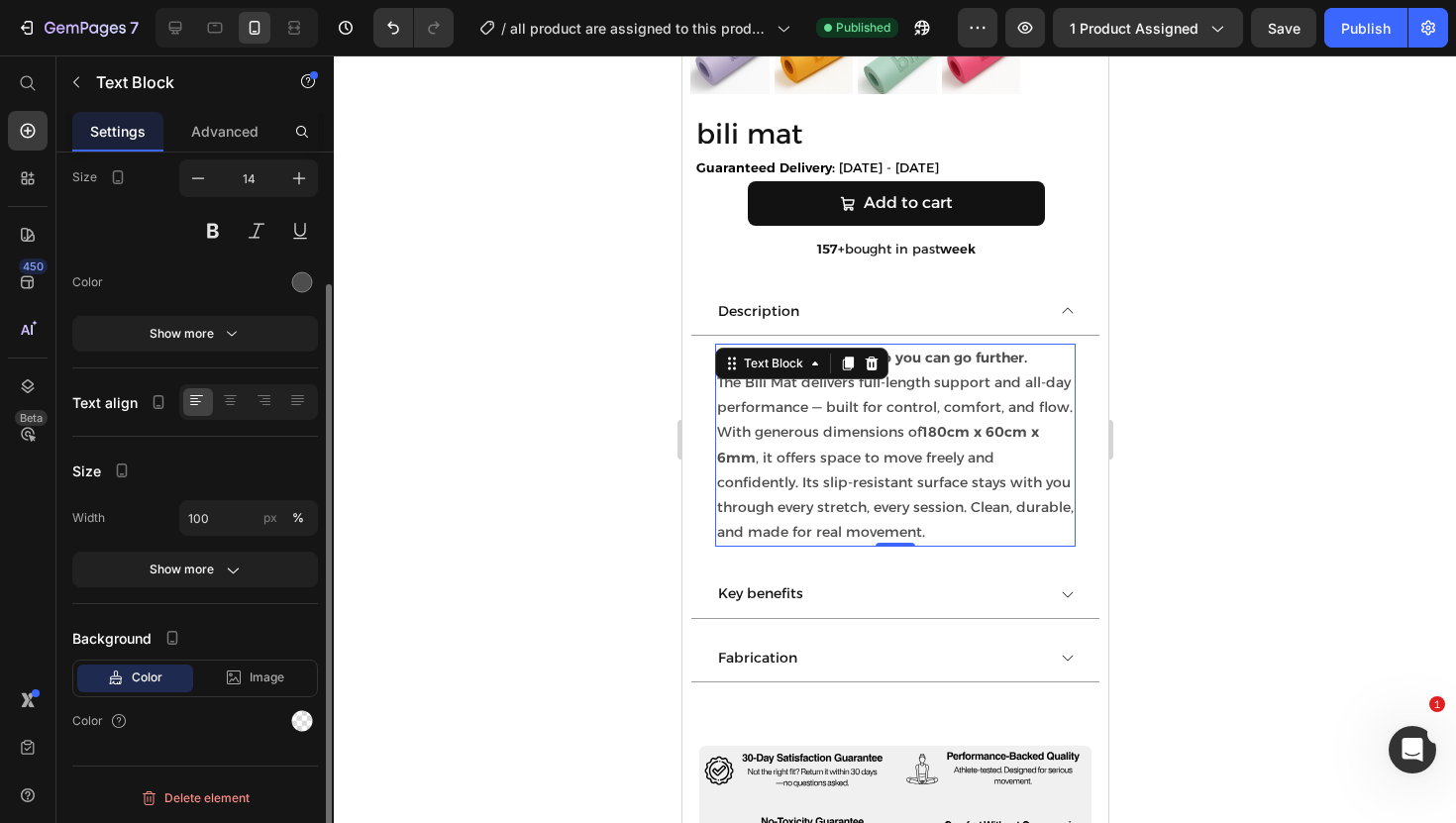 click on "180cm x 60cm x 6mm" at bounding box center (877, 444) 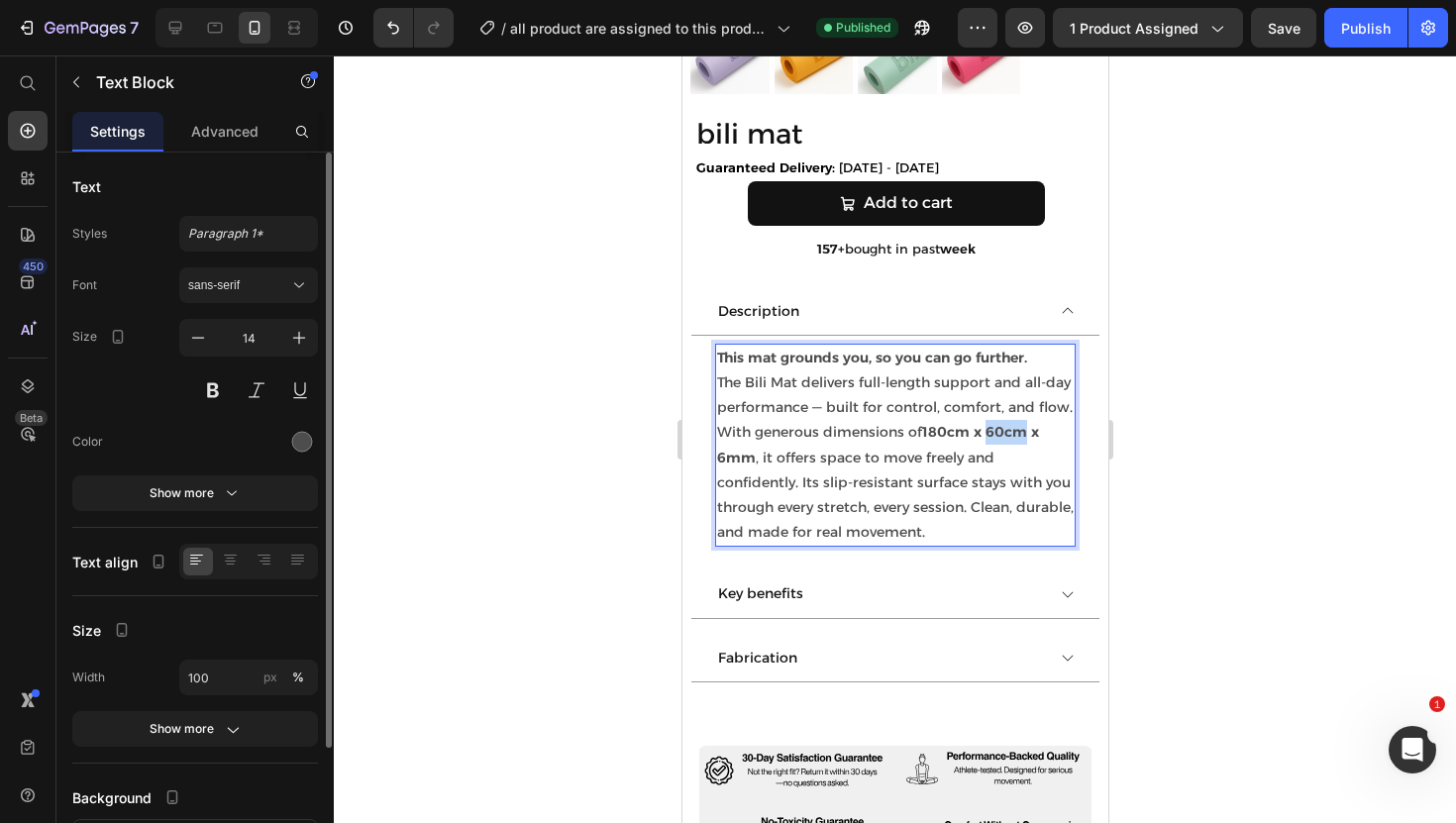 click on "180cm x 60cm x 6mm" at bounding box center [877, 444] 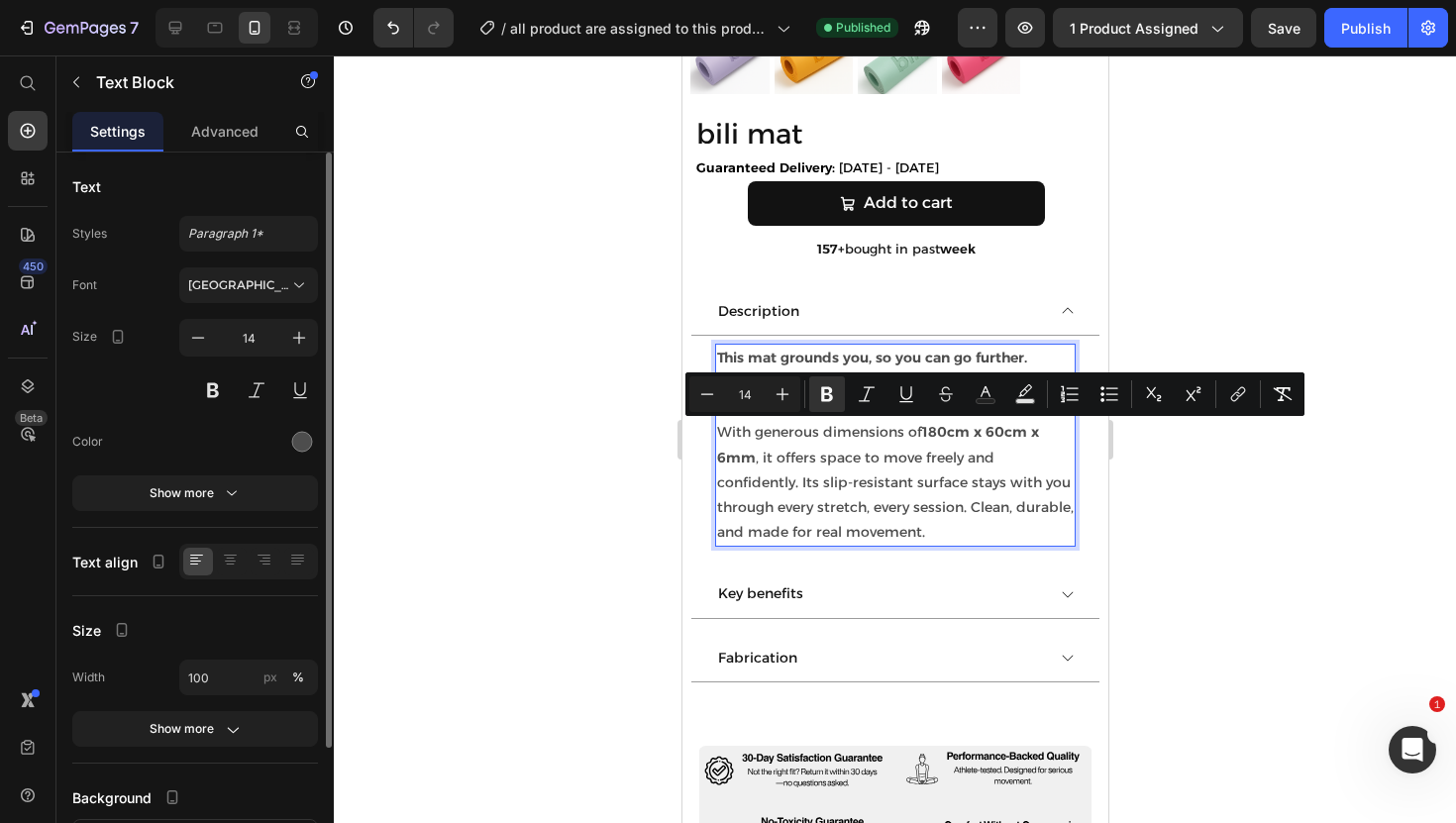 click on "180cm x 60cm x 6mm" at bounding box center [877, 444] 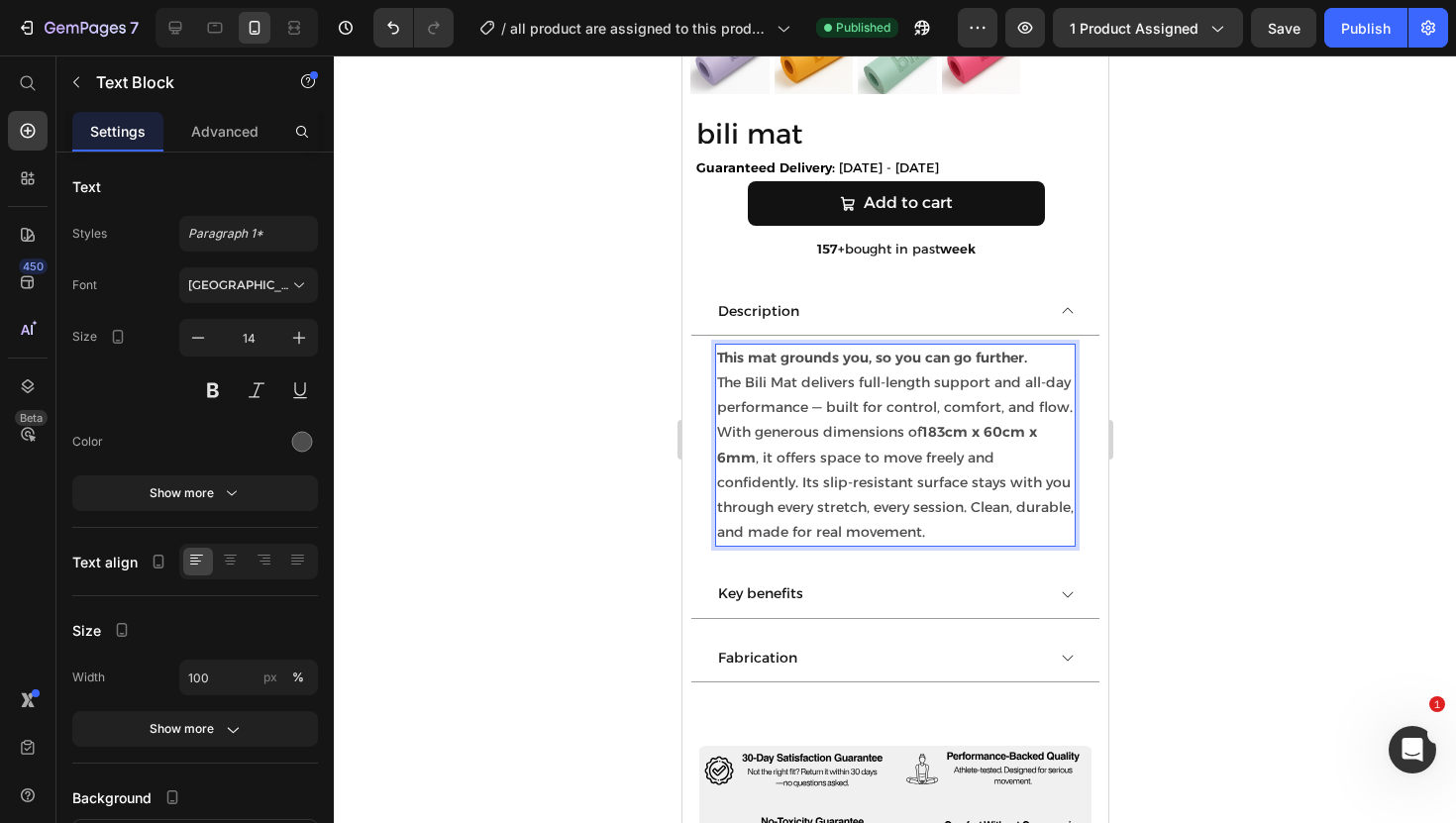 click on "183cm x 60cm x 6mm" at bounding box center [876, 444] 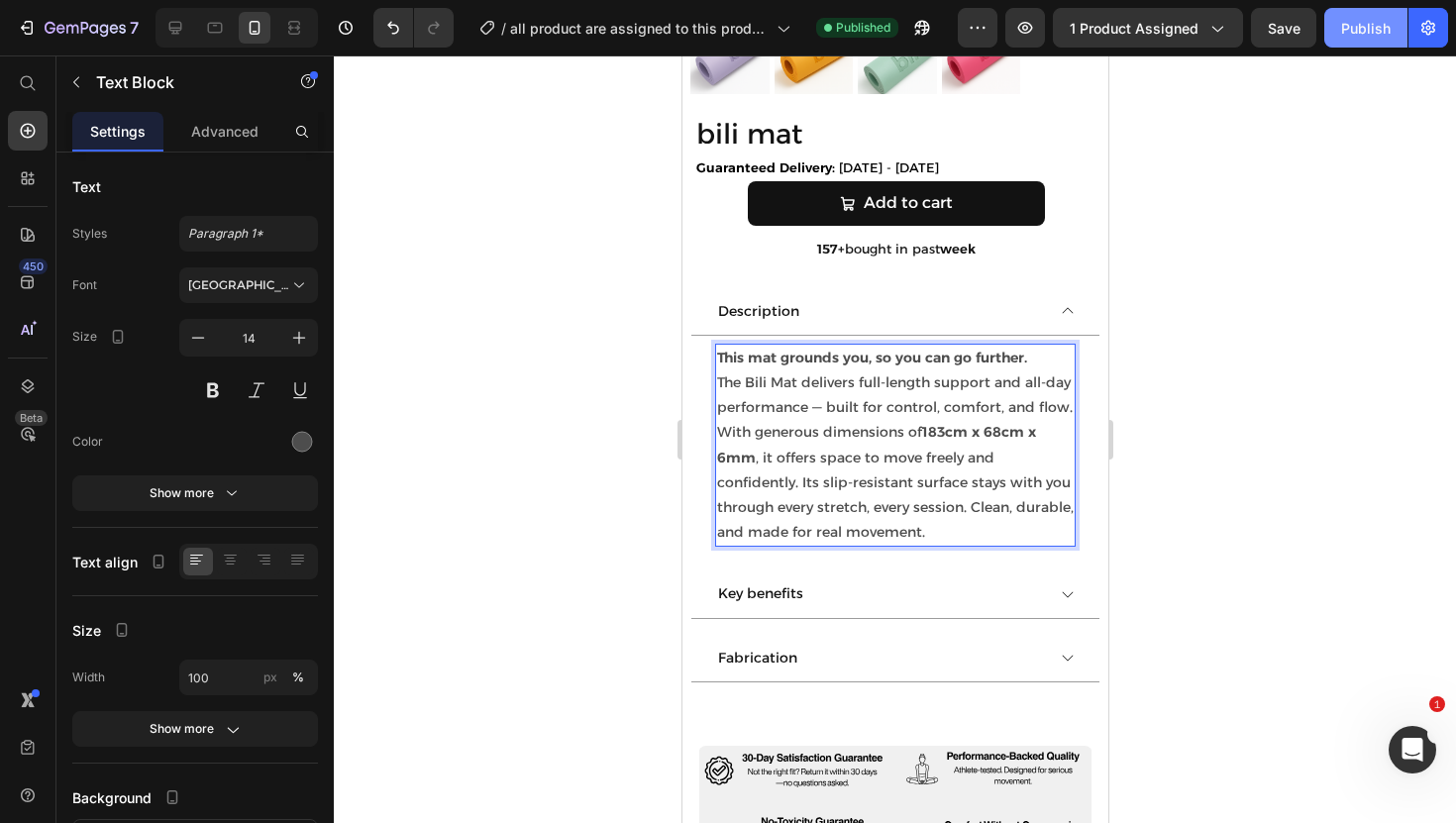 click on "Publish" 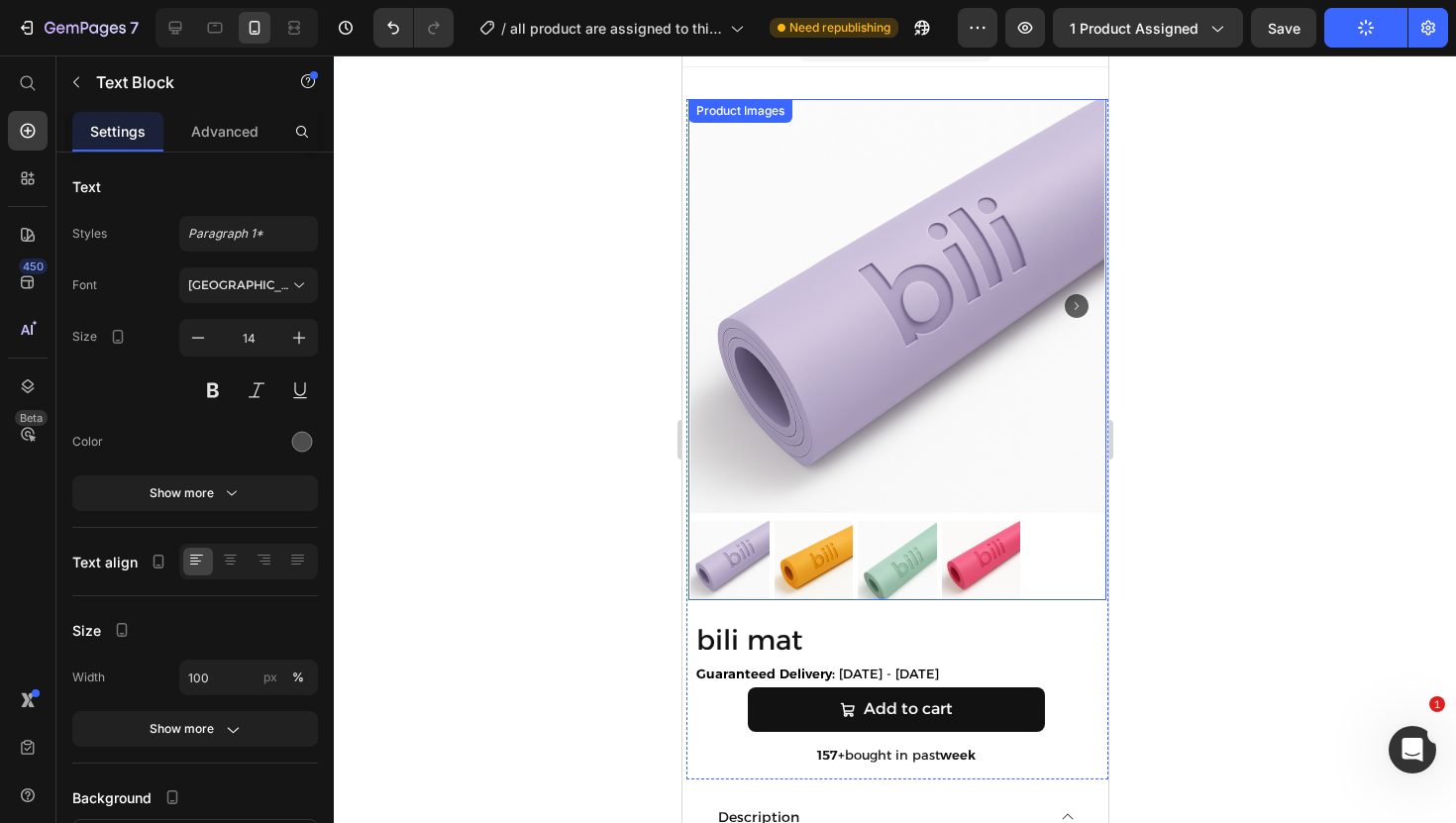 scroll, scrollTop: 0, scrollLeft: 0, axis: both 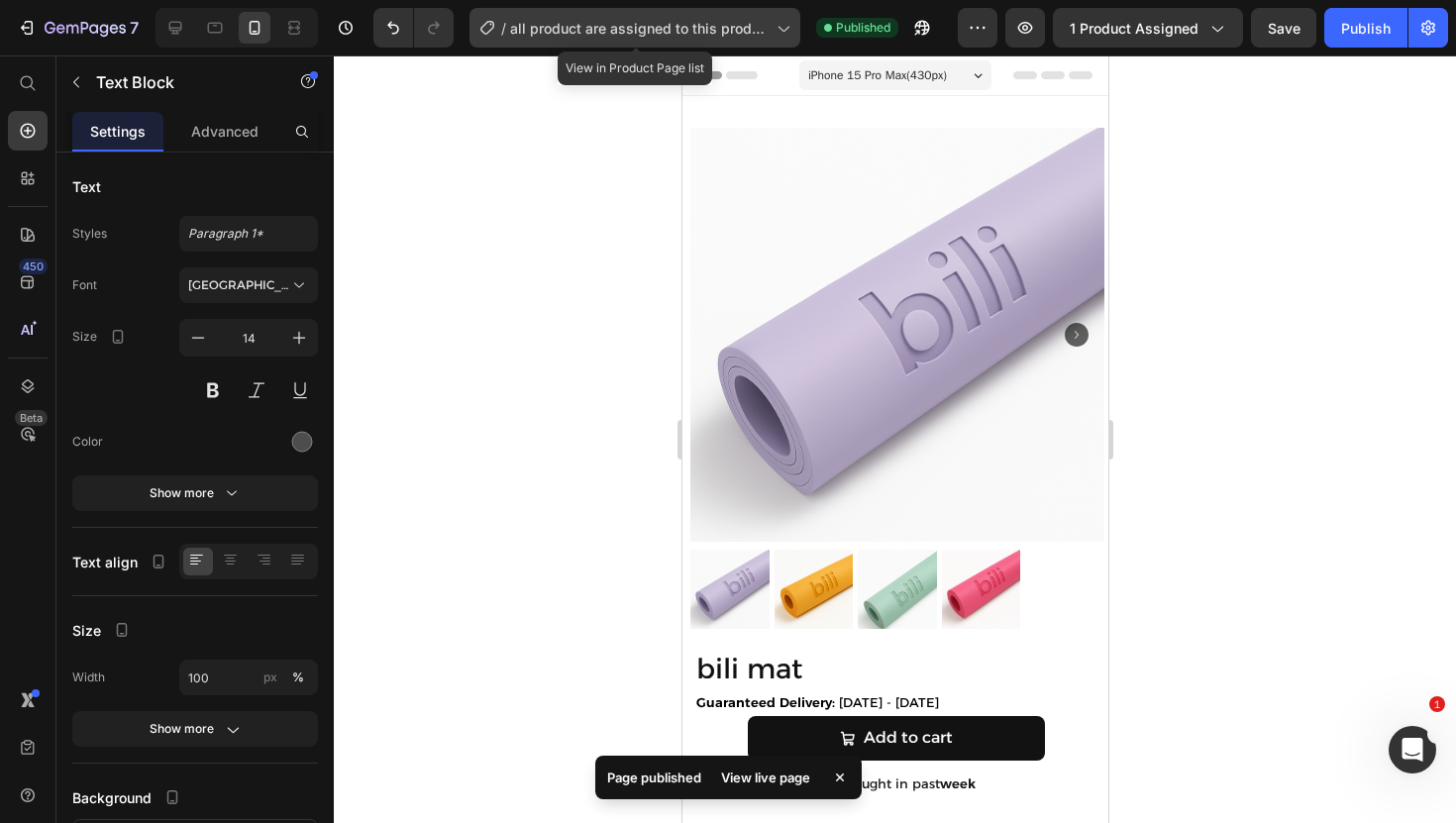click on "/  all product are assigned to this product page edit everything here" 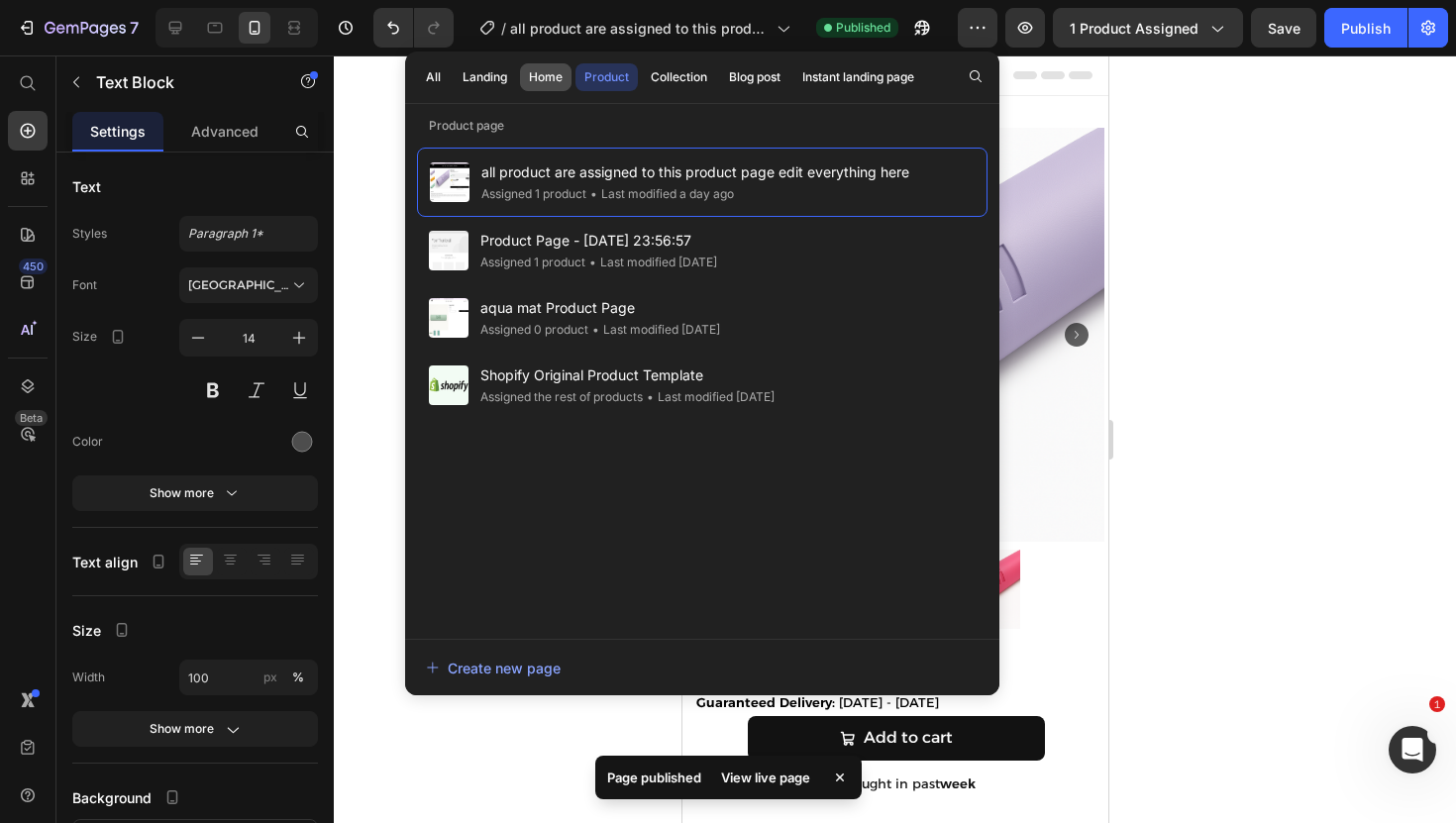 click on "Home" at bounding box center [546, 77] 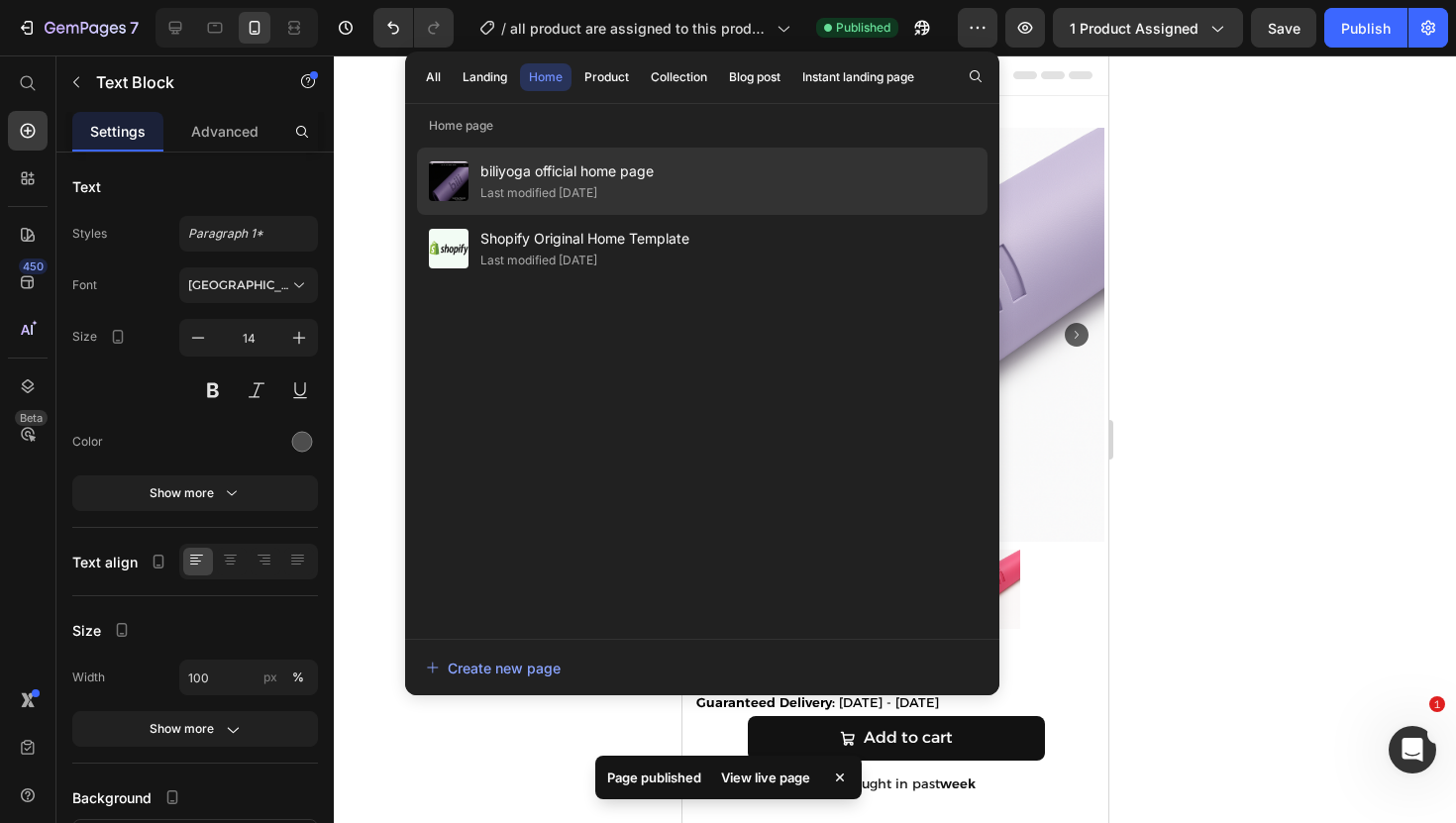 click on "biliyoga official home page" at bounding box center (567, 171) 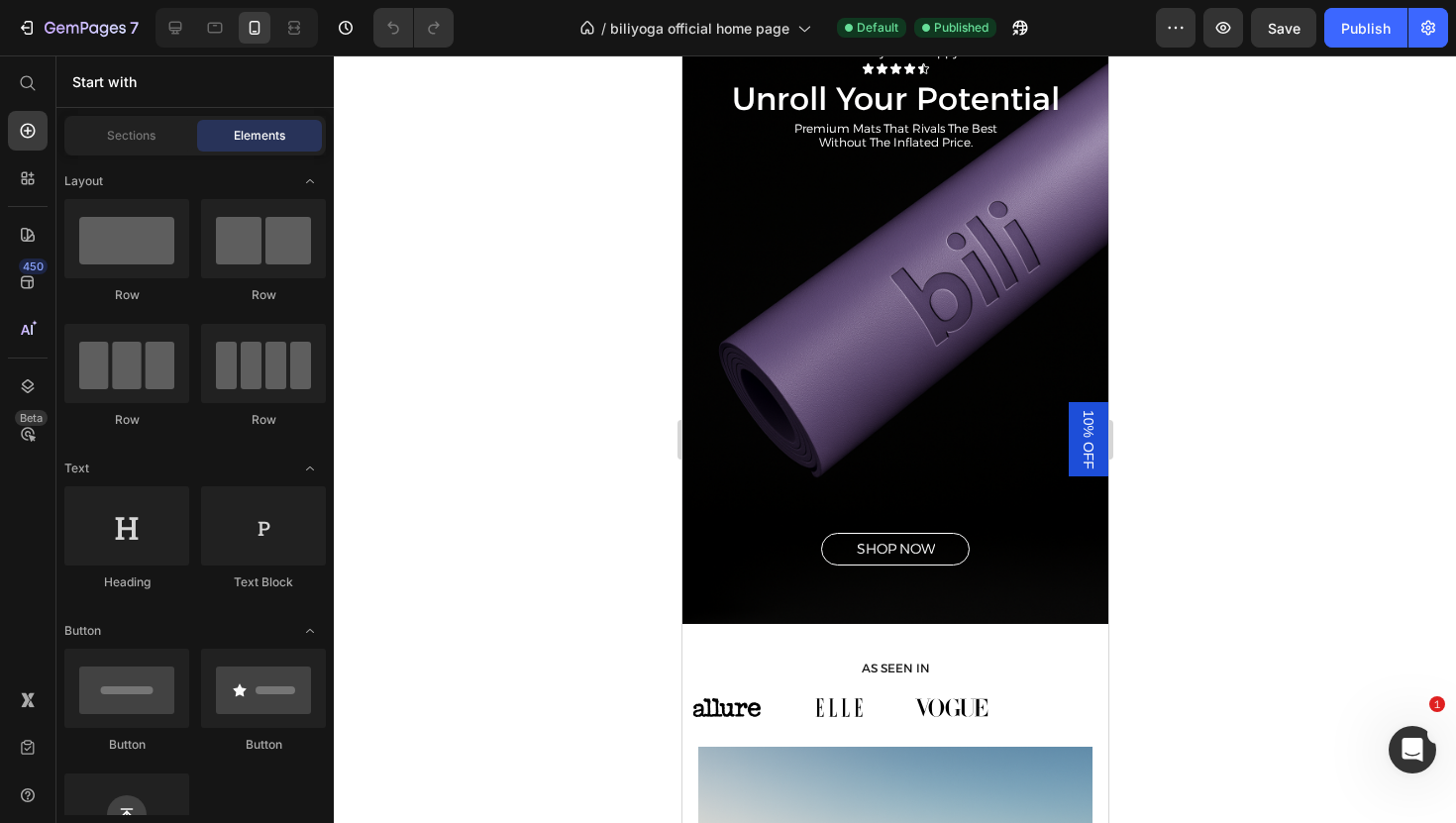 scroll, scrollTop: 0, scrollLeft: 0, axis: both 